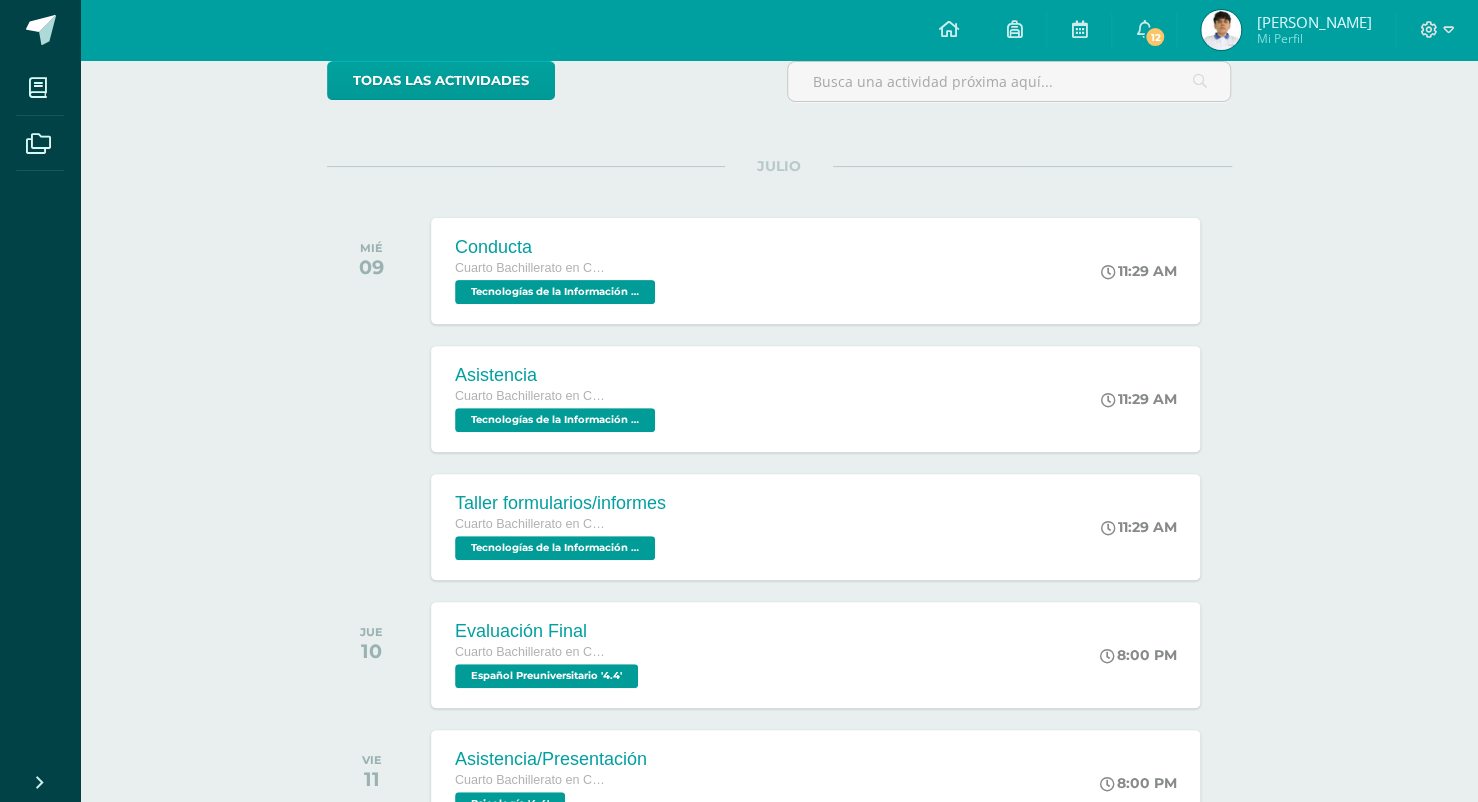 scroll, scrollTop: 0, scrollLeft: 0, axis: both 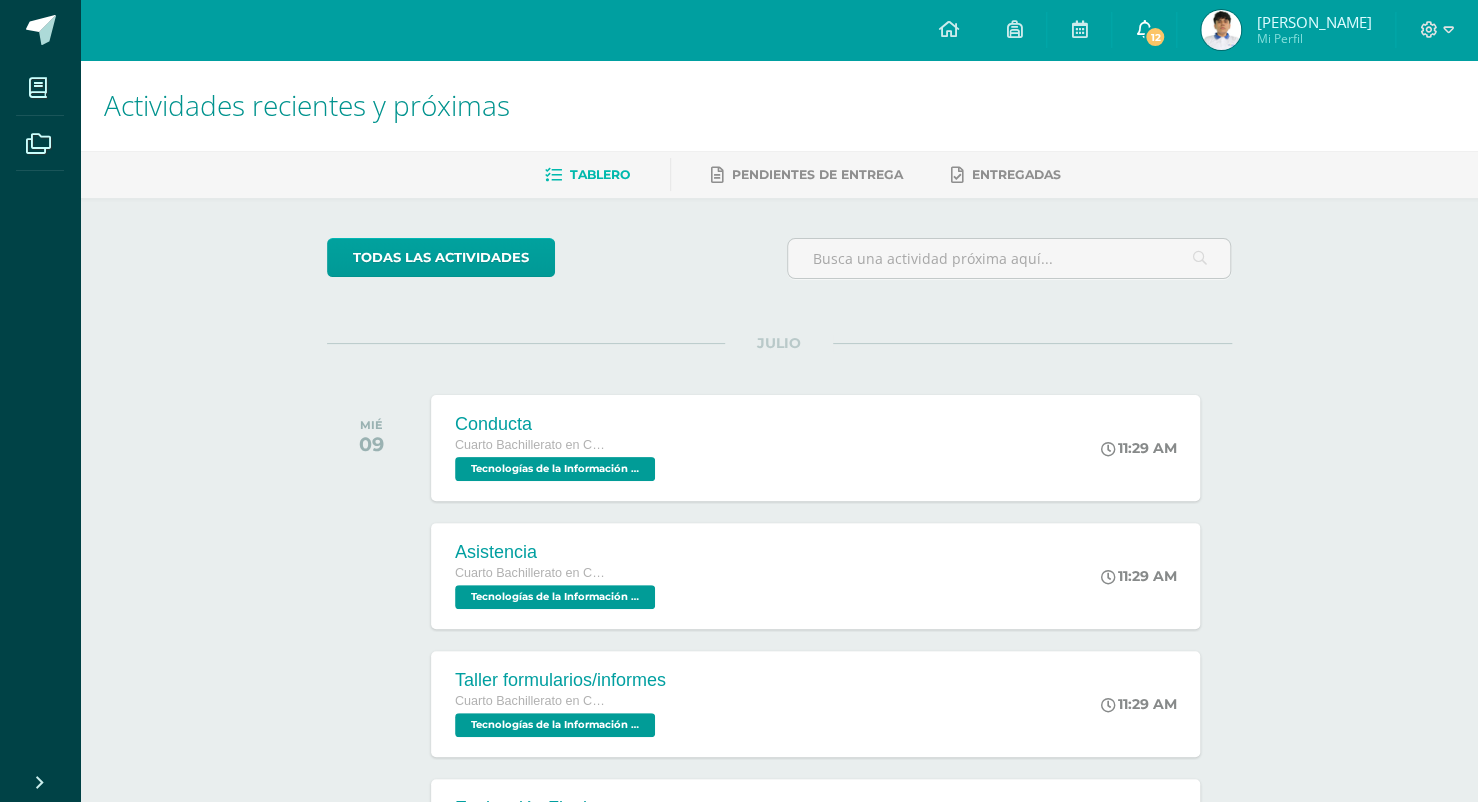click on "12" at bounding box center [1155, 37] 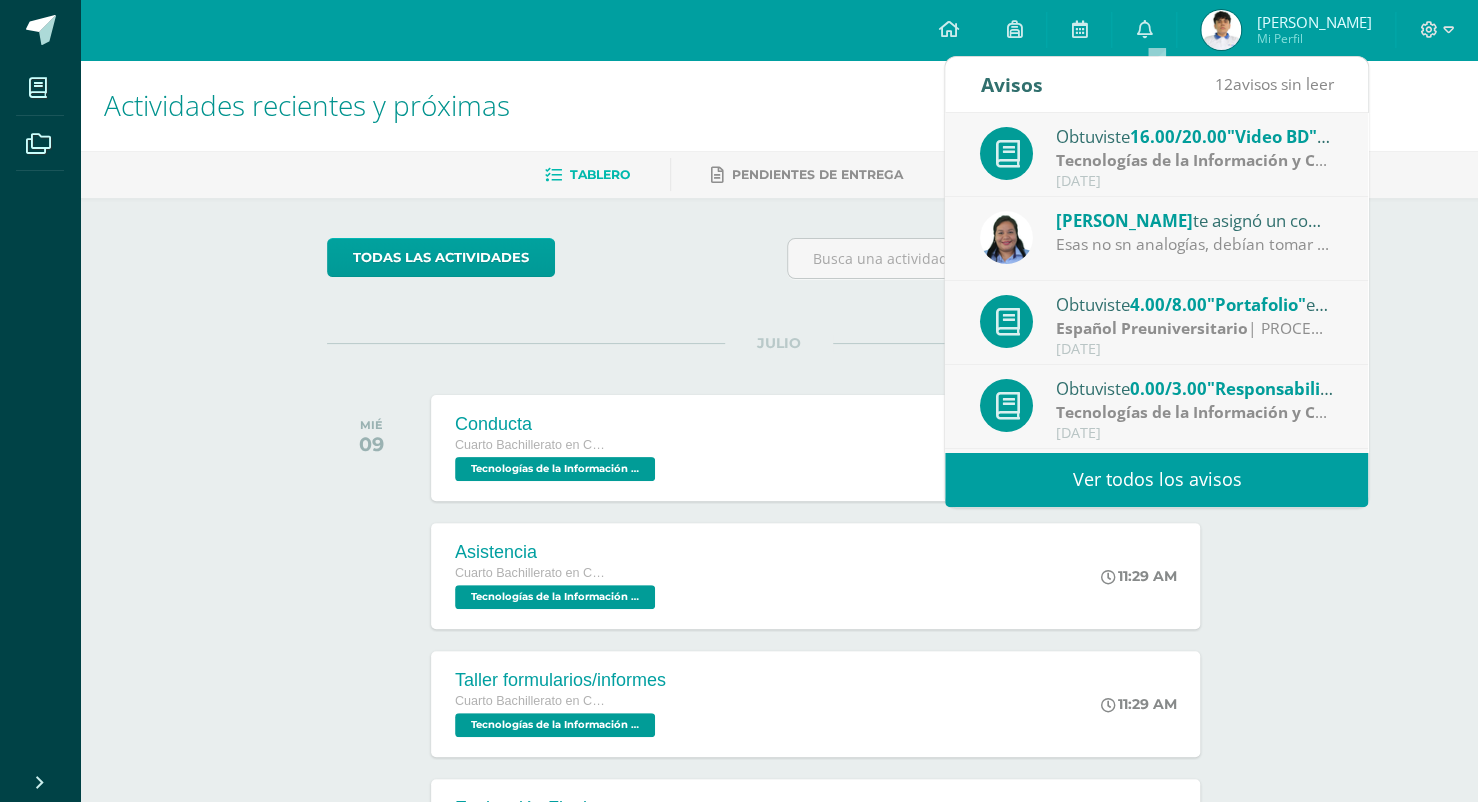 click on "Ver todos los avisos" at bounding box center [1156, 479] 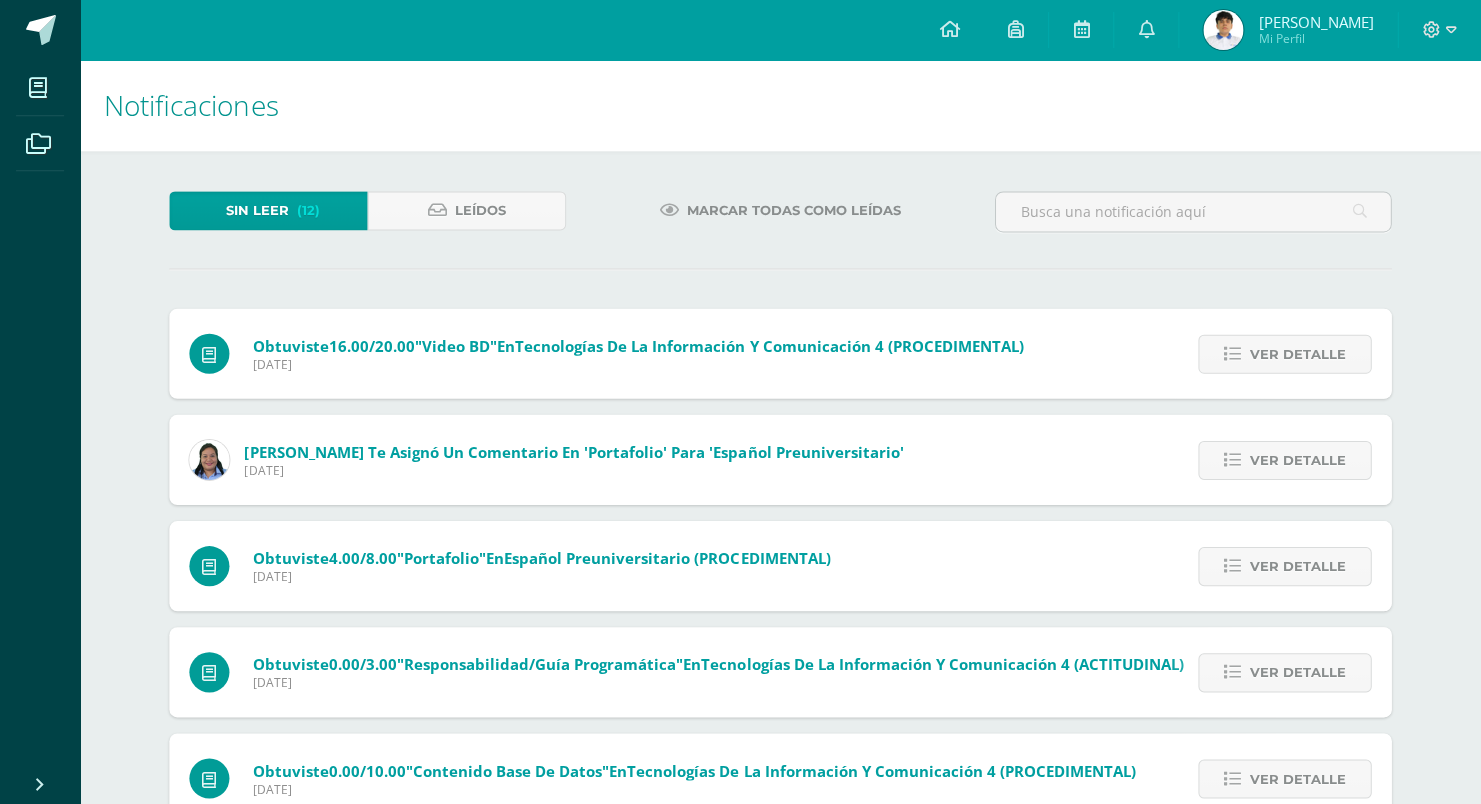 scroll, scrollTop: 0, scrollLeft: 0, axis: both 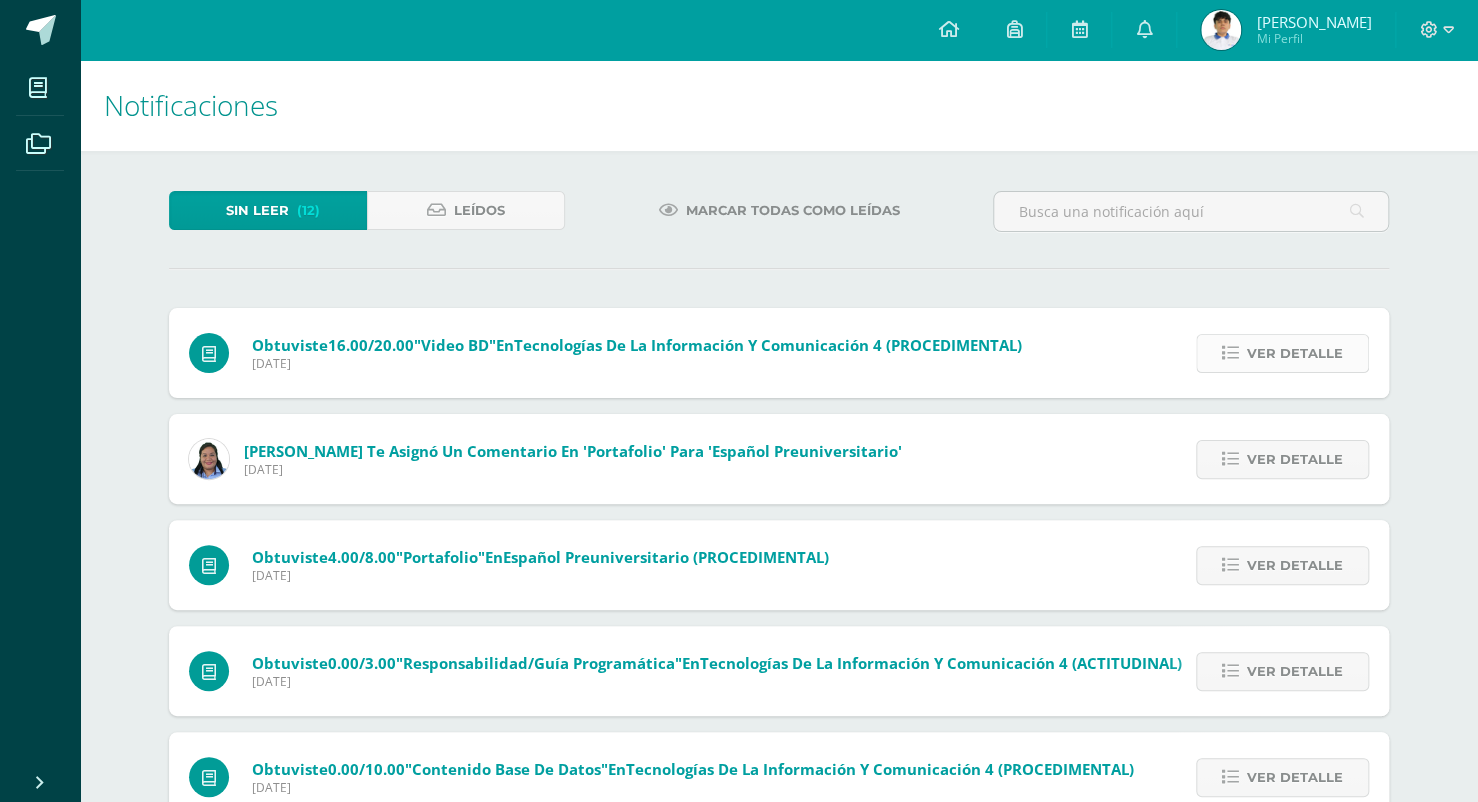 click on "Ver detalle" at bounding box center (1295, 353) 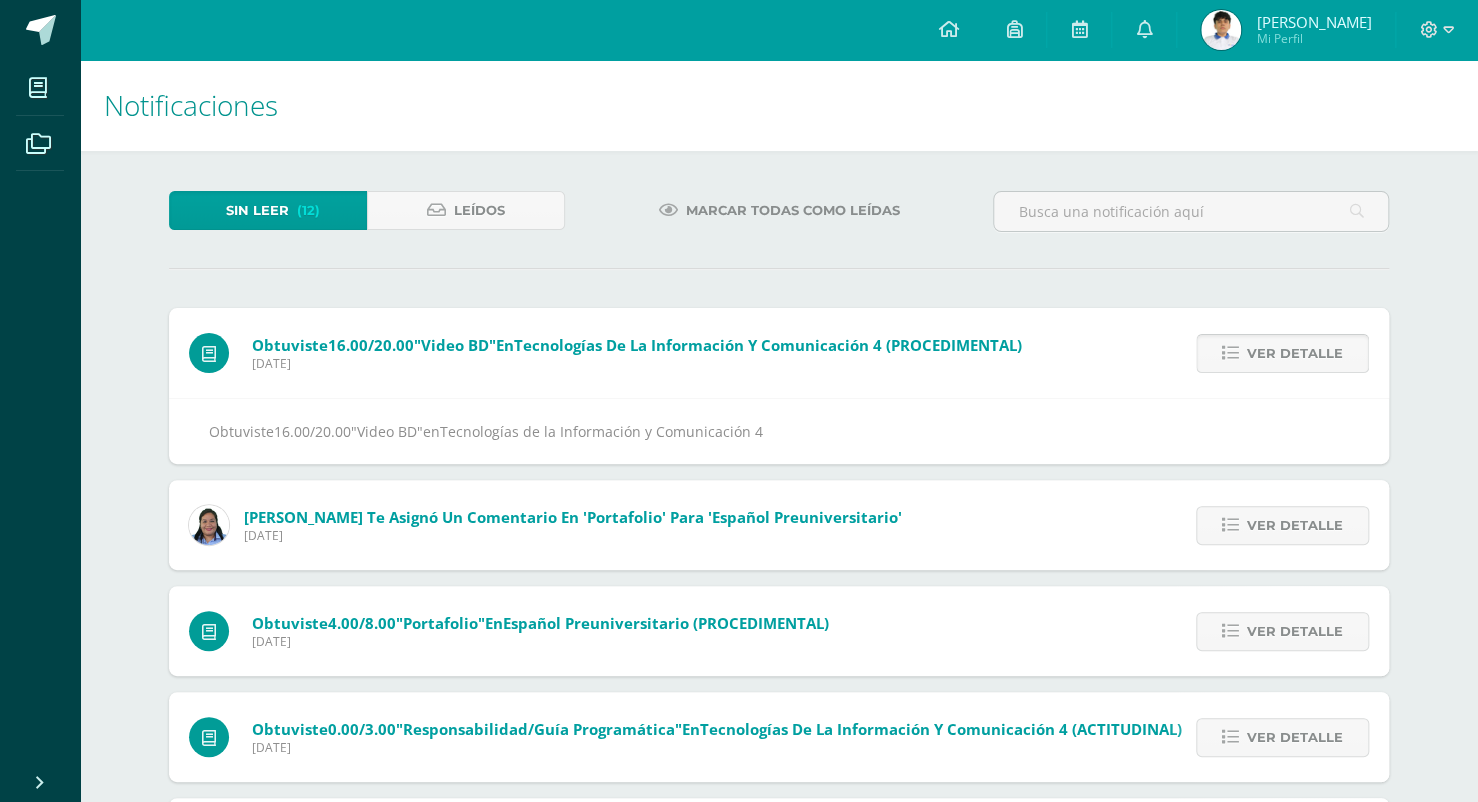 click on "Ver detalle" at bounding box center [1295, 353] 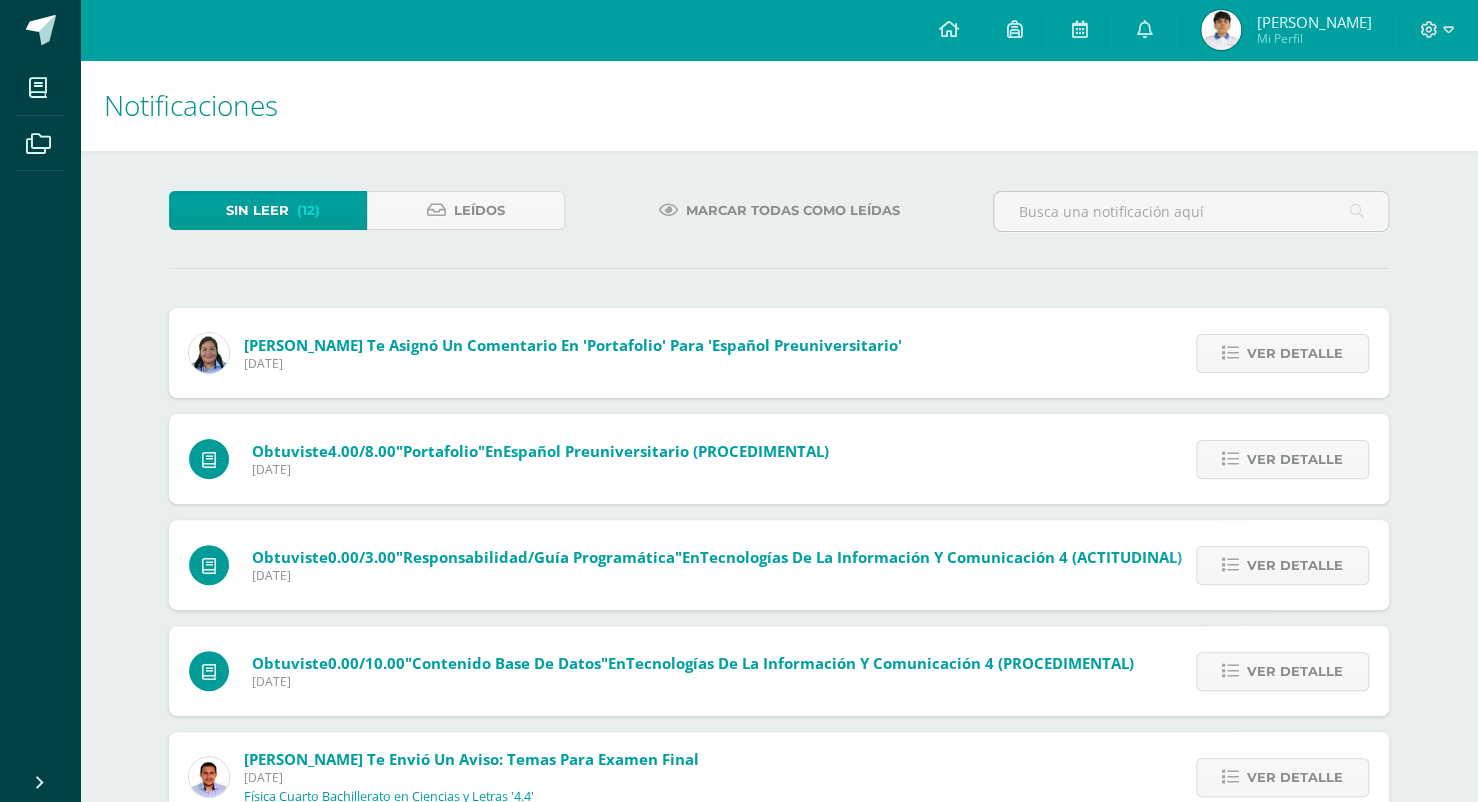click on "Ver detalle" at bounding box center [1295, 353] 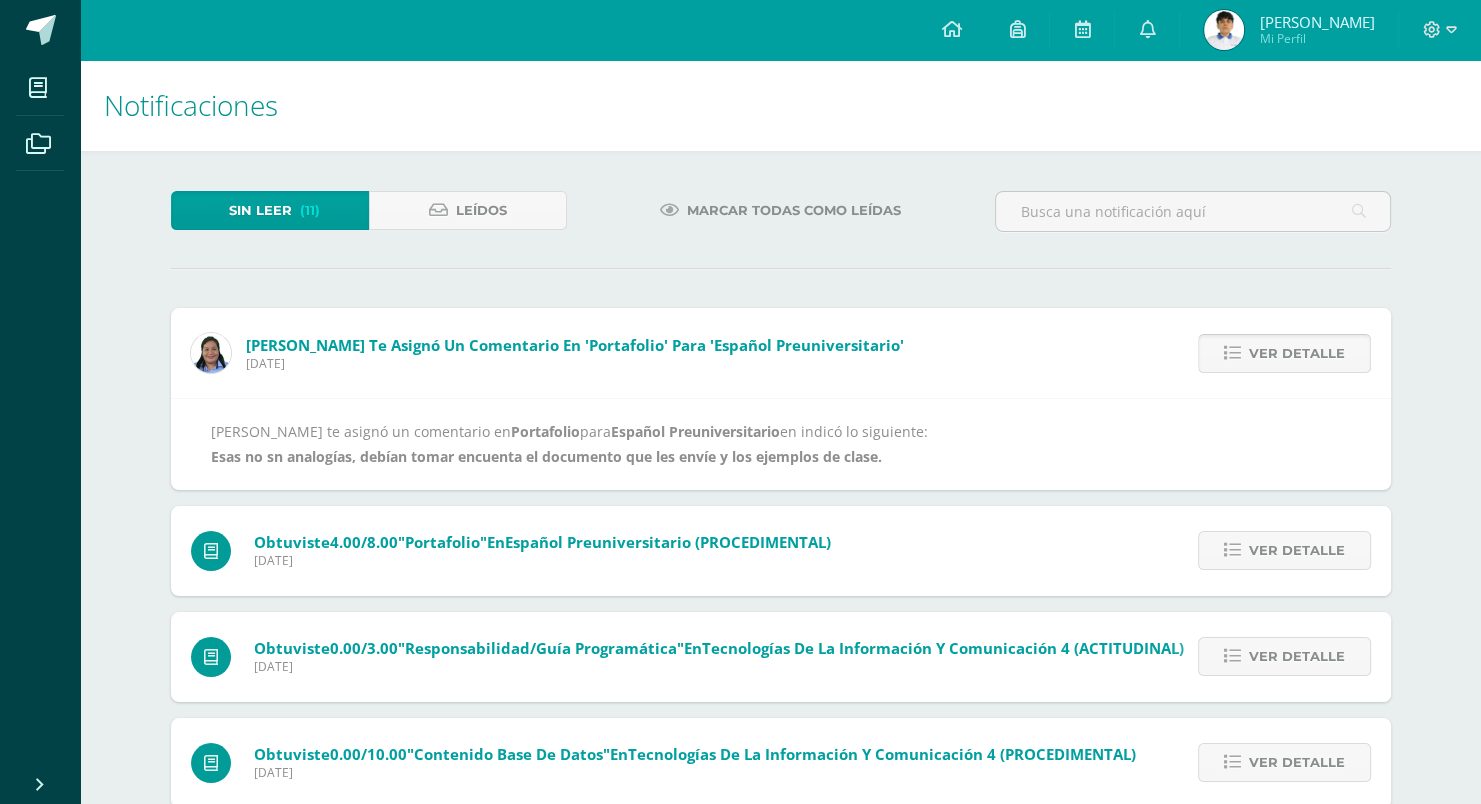 click on "Ver detalle" at bounding box center (1297, 353) 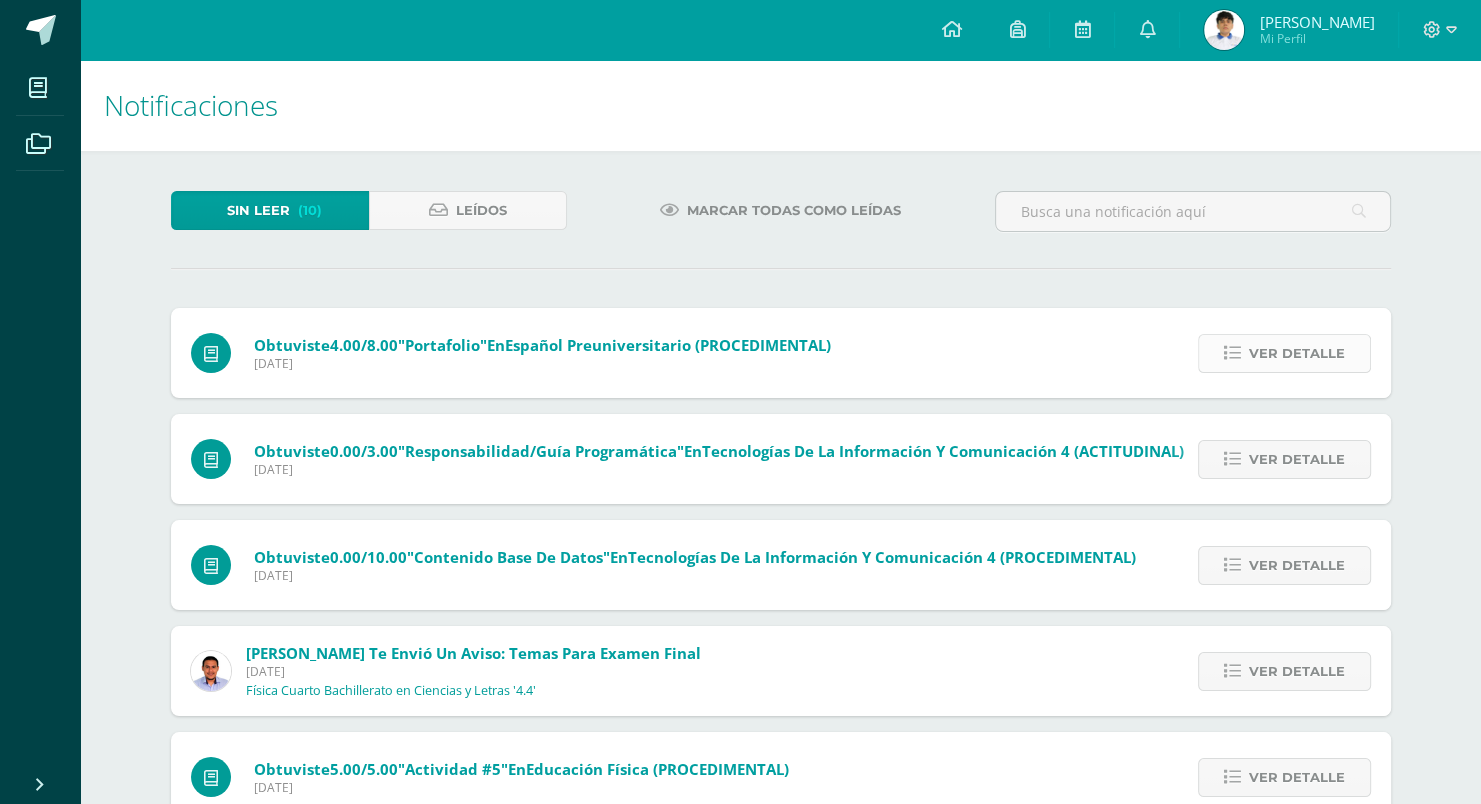 click on "Ver detalle" at bounding box center [1297, 353] 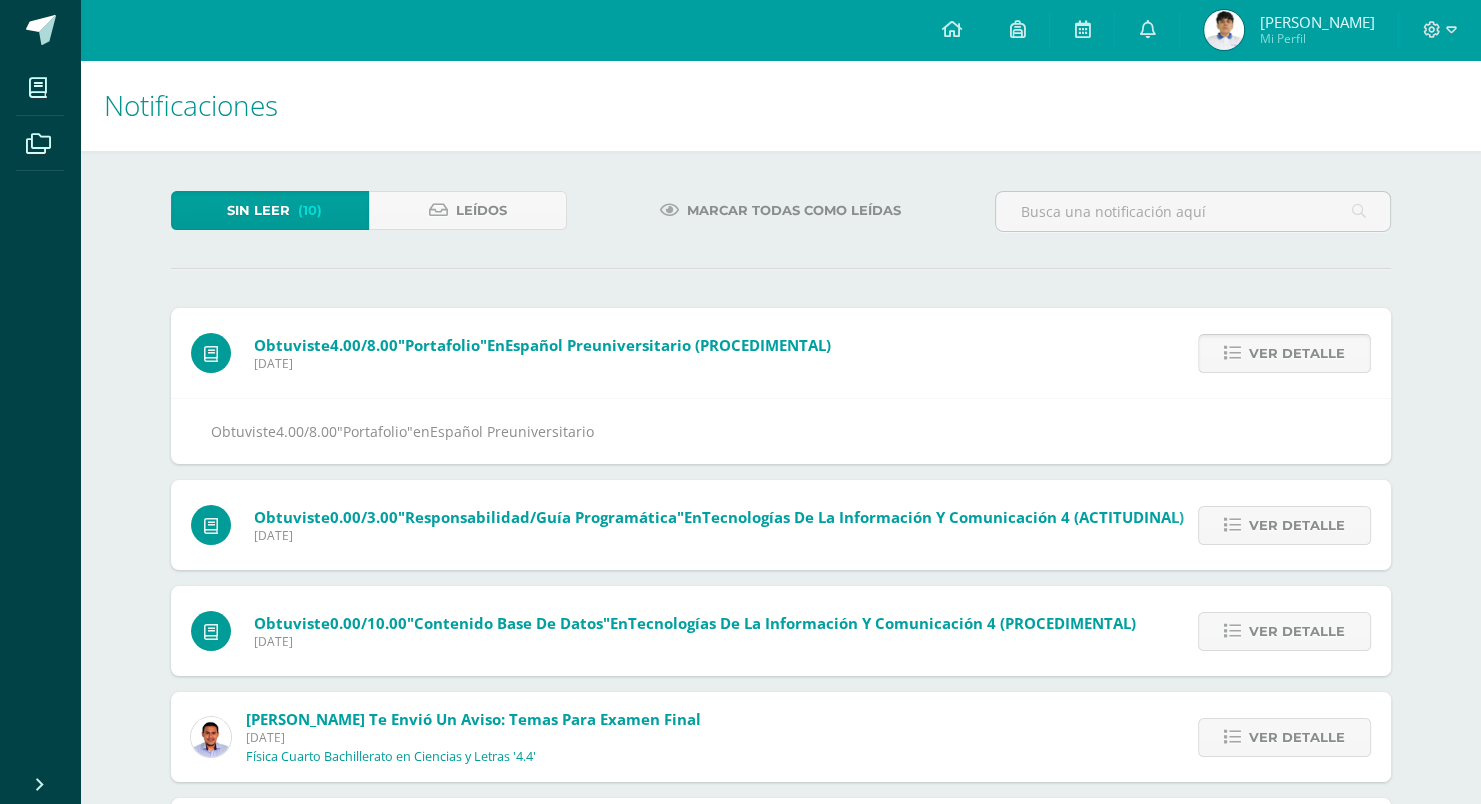 click on "Ver detalle" at bounding box center (1297, 353) 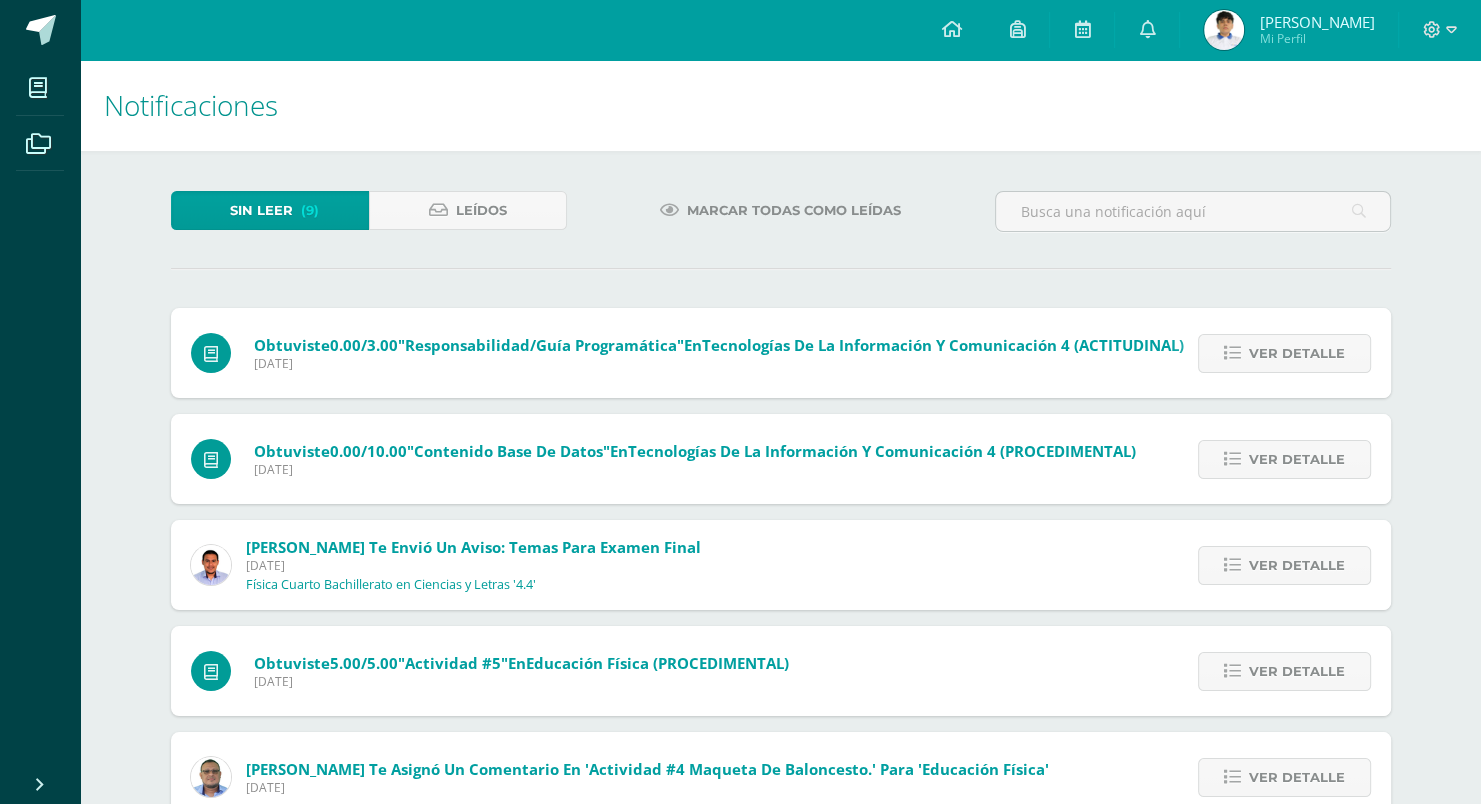 click on "Ver detalle" at bounding box center (1297, 353) 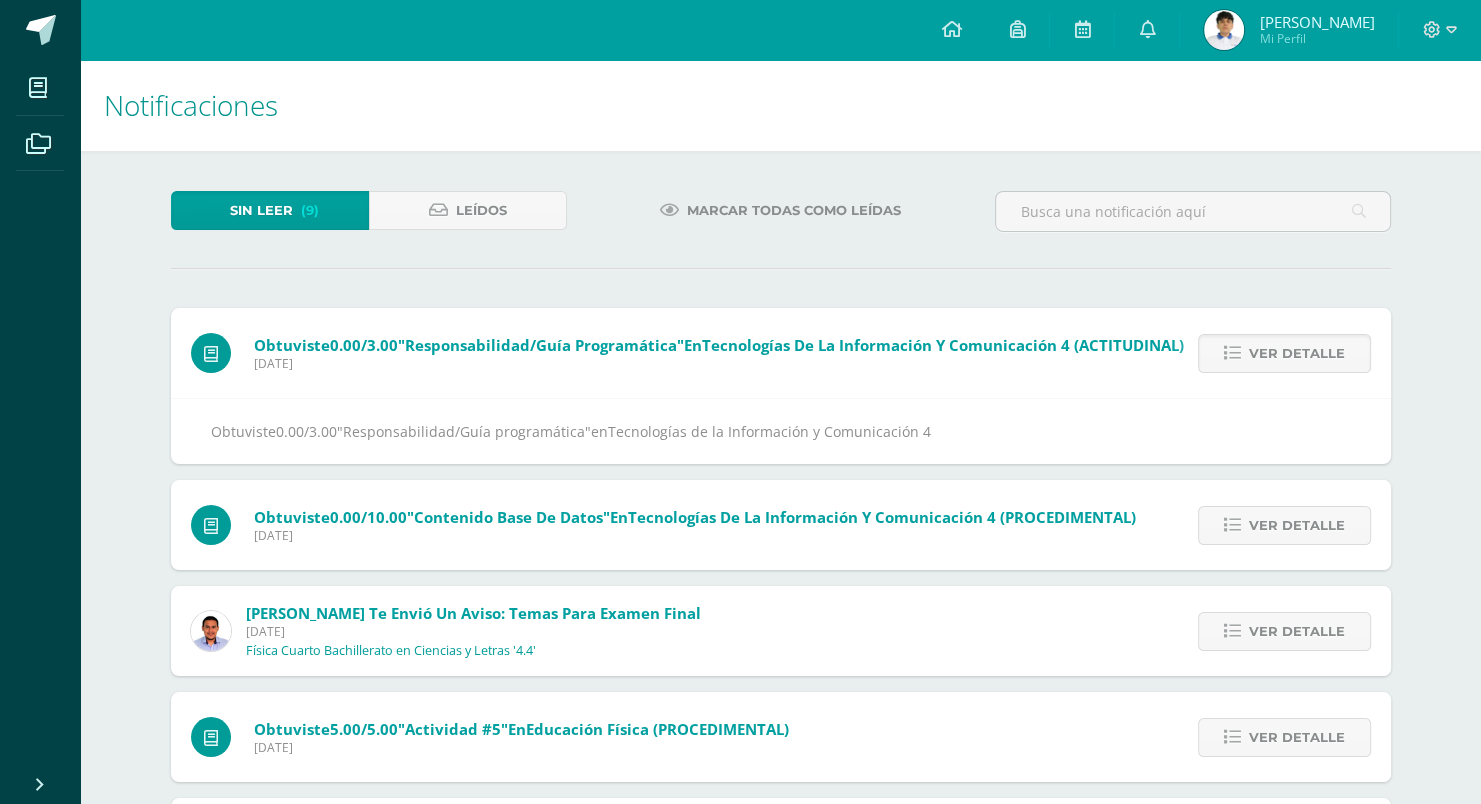 click on "Ver detalle" at bounding box center (1297, 353) 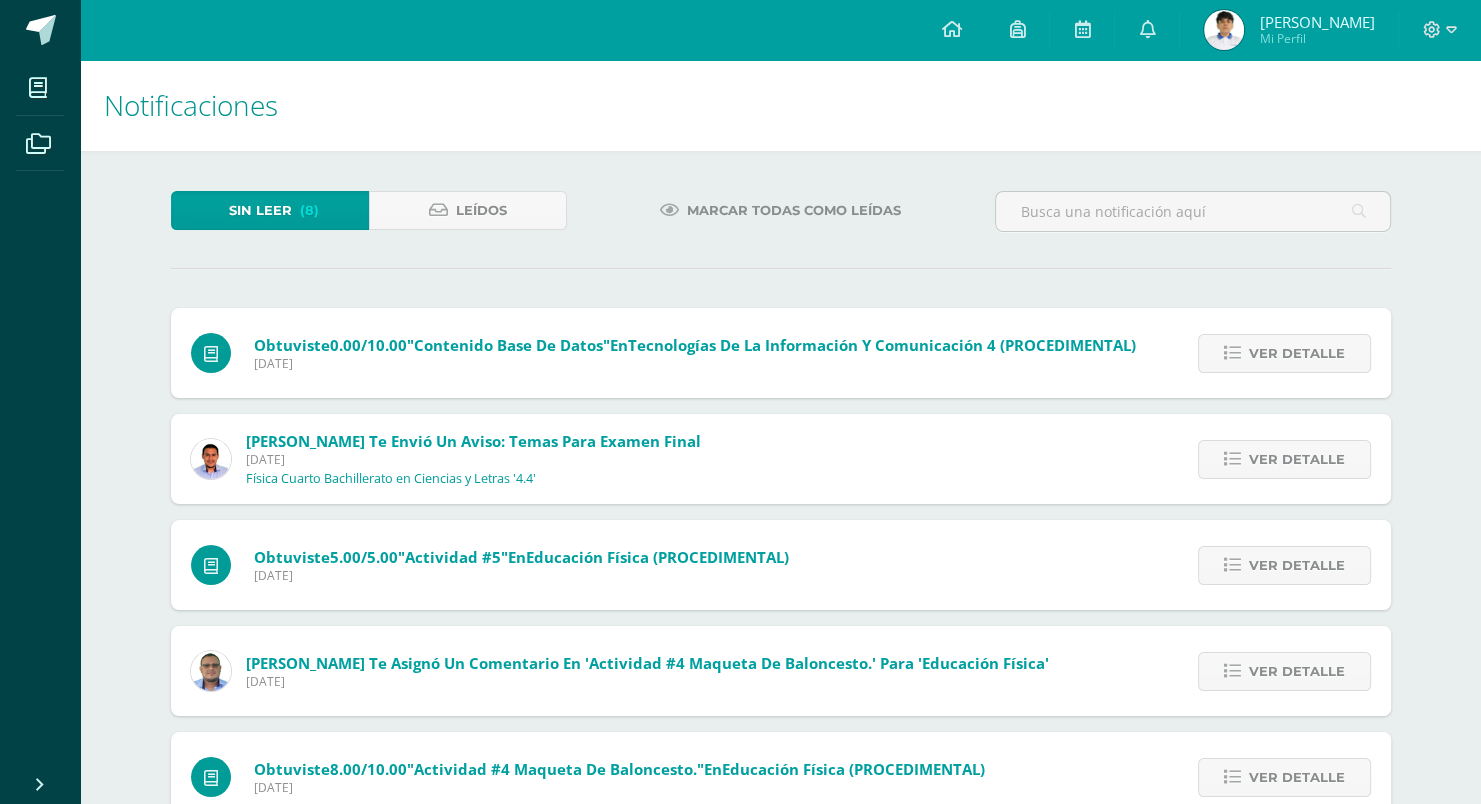 click on "Ver detalle" at bounding box center [1297, 353] 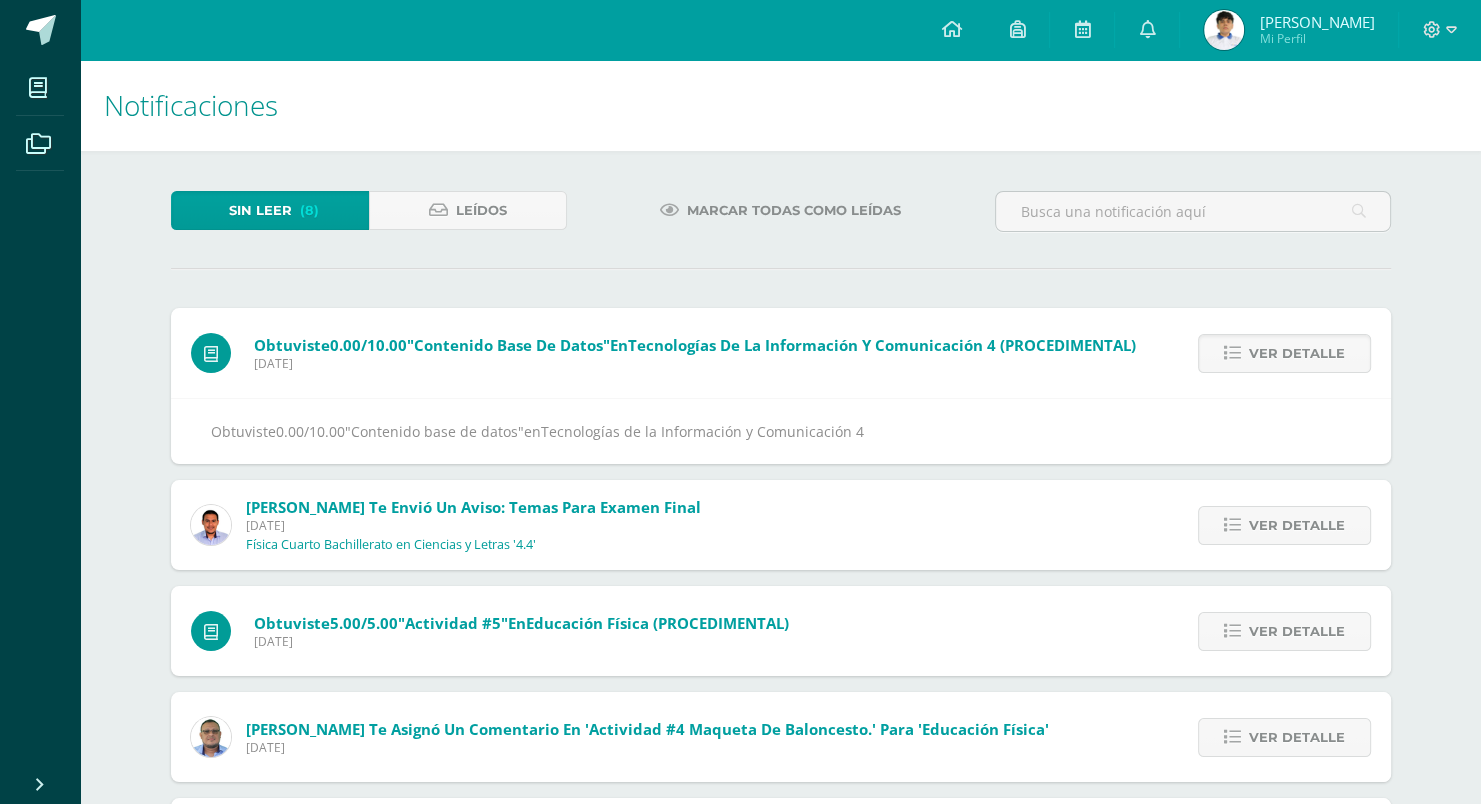 click on "Ver detalle" at bounding box center [1297, 353] 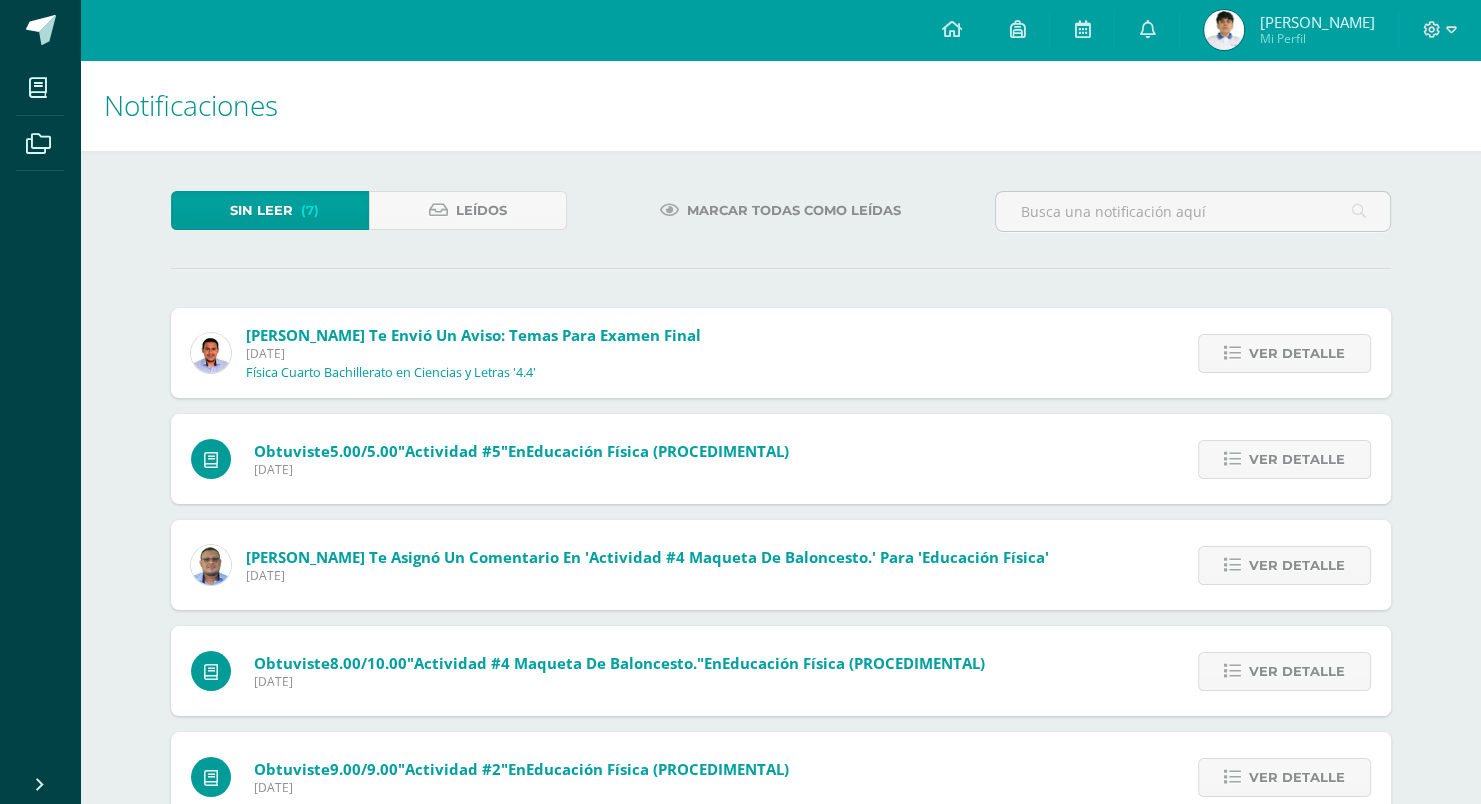 click on "Ver detalle" at bounding box center (1297, 353) 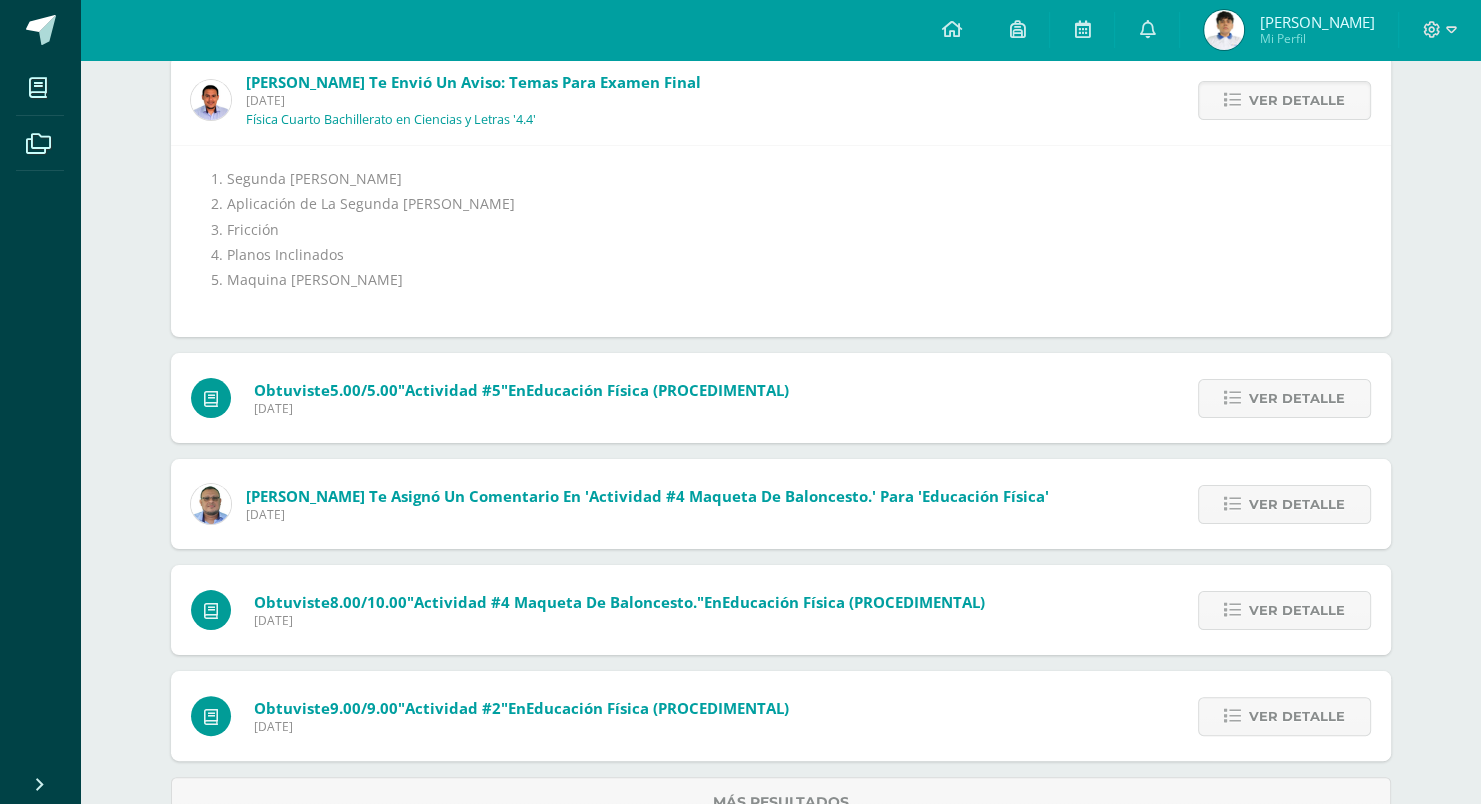 scroll, scrollTop: 317, scrollLeft: 0, axis: vertical 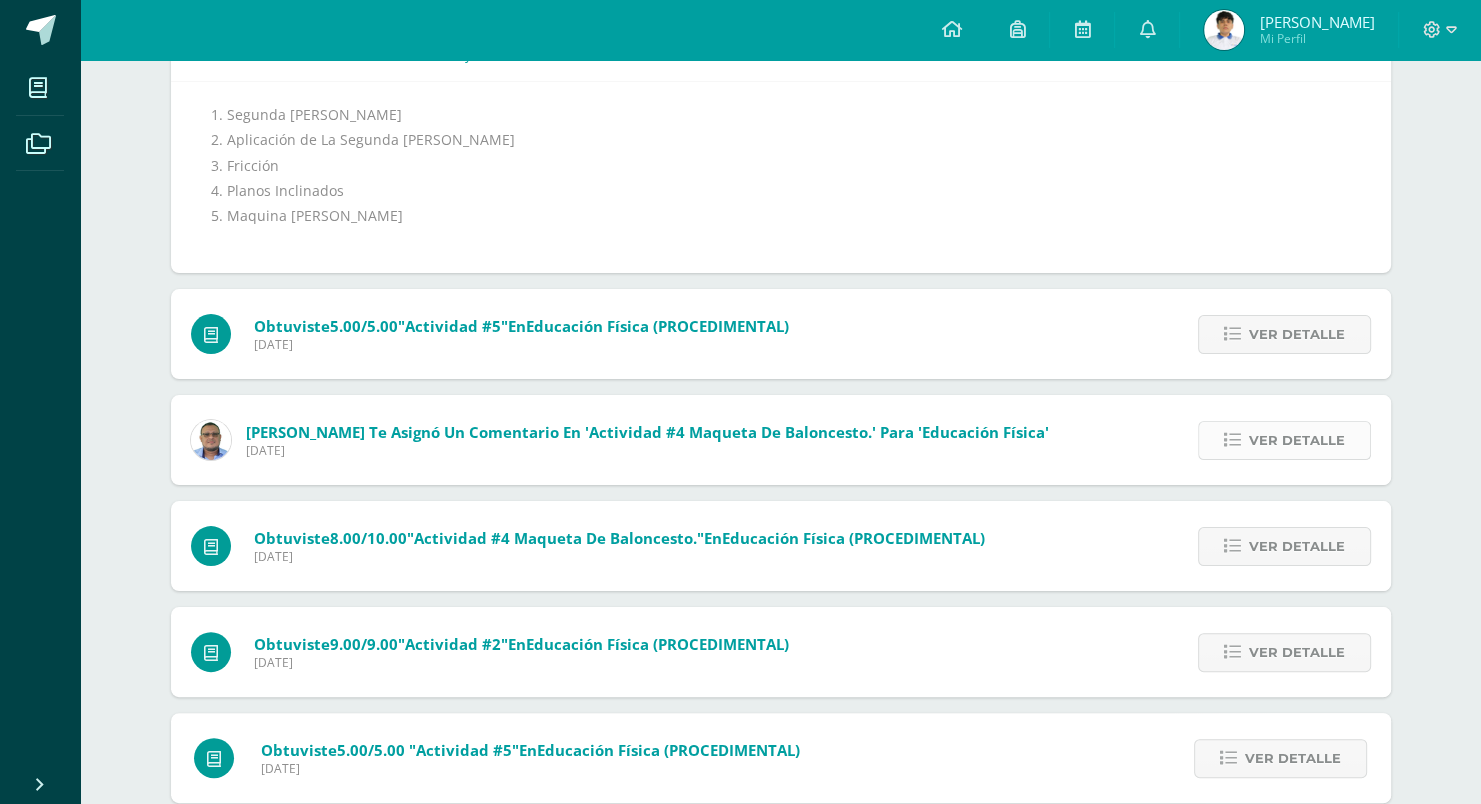 click on "Ver detalle" at bounding box center (1297, 440) 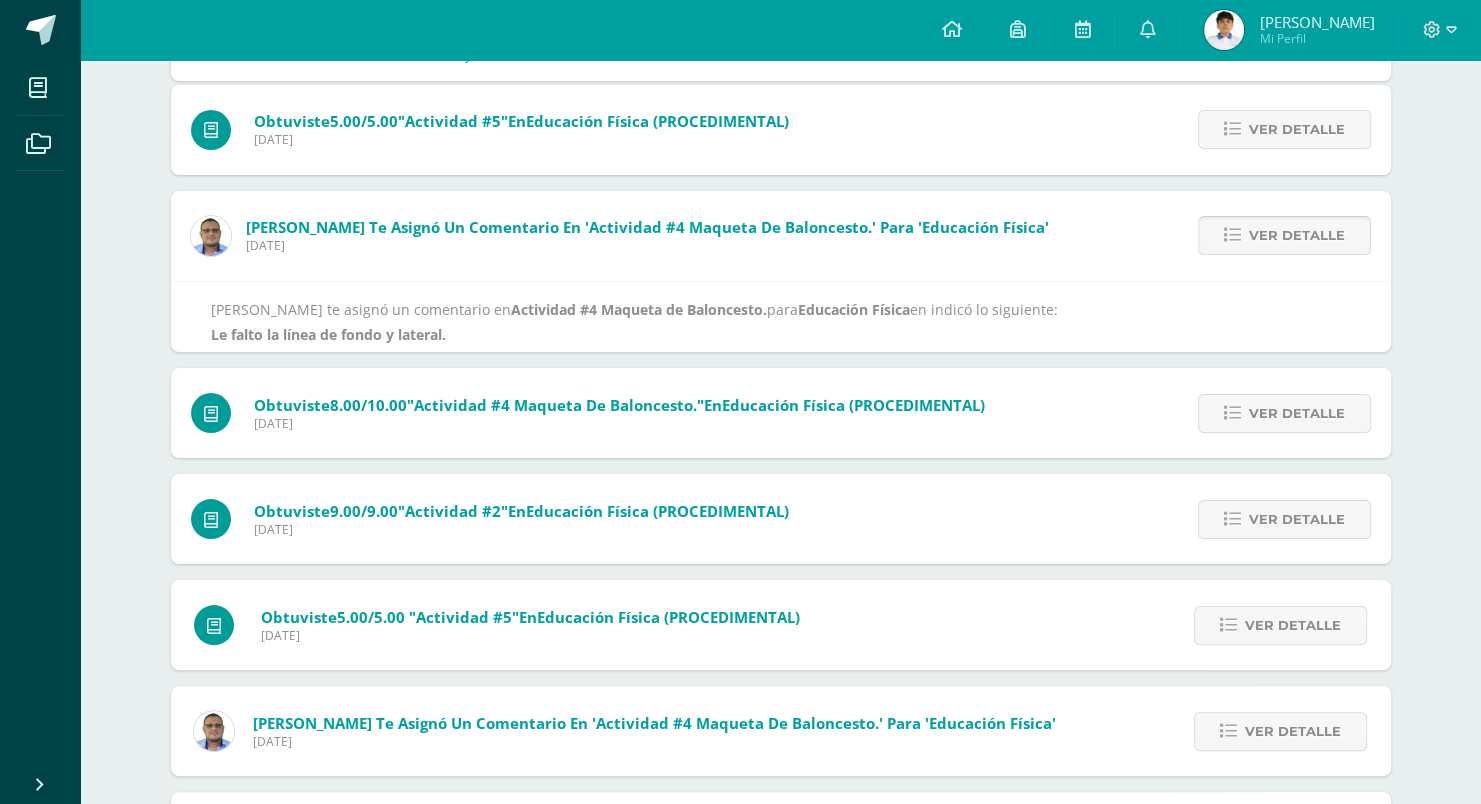 scroll, scrollTop: 228, scrollLeft: 0, axis: vertical 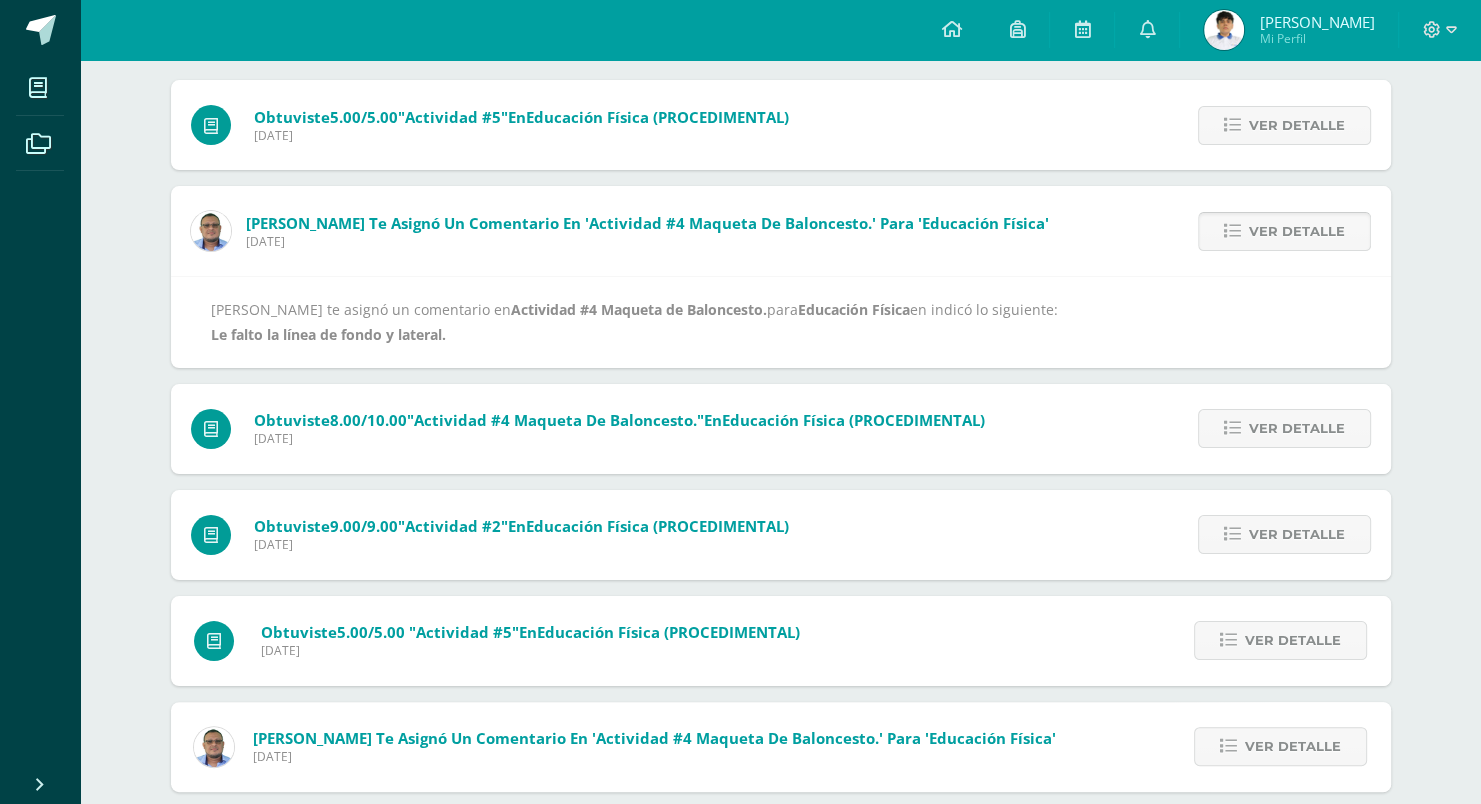 click on "Ver detalle" at bounding box center (1297, 231) 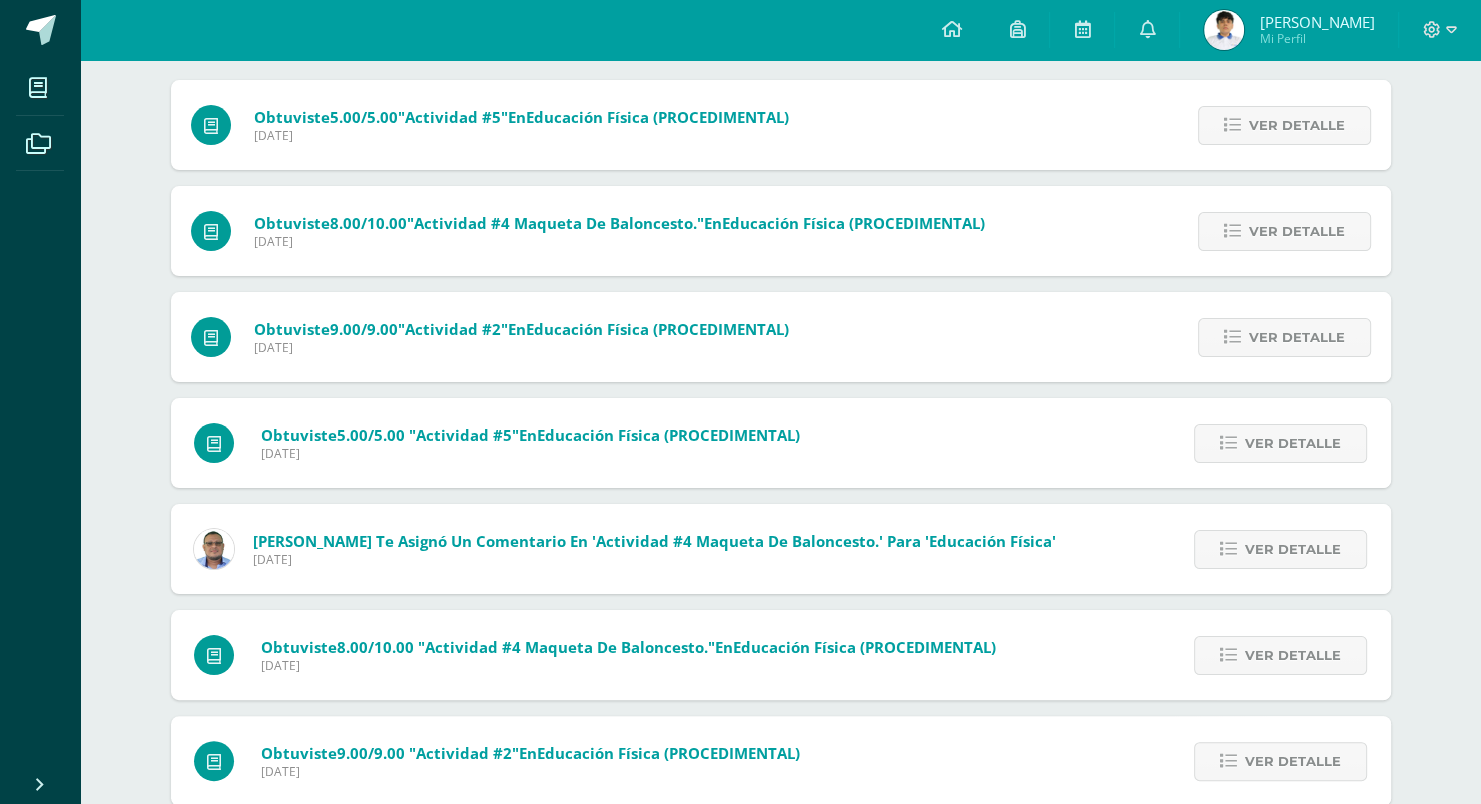 click on "Ver detalle" at bounding box center [1297, 231] 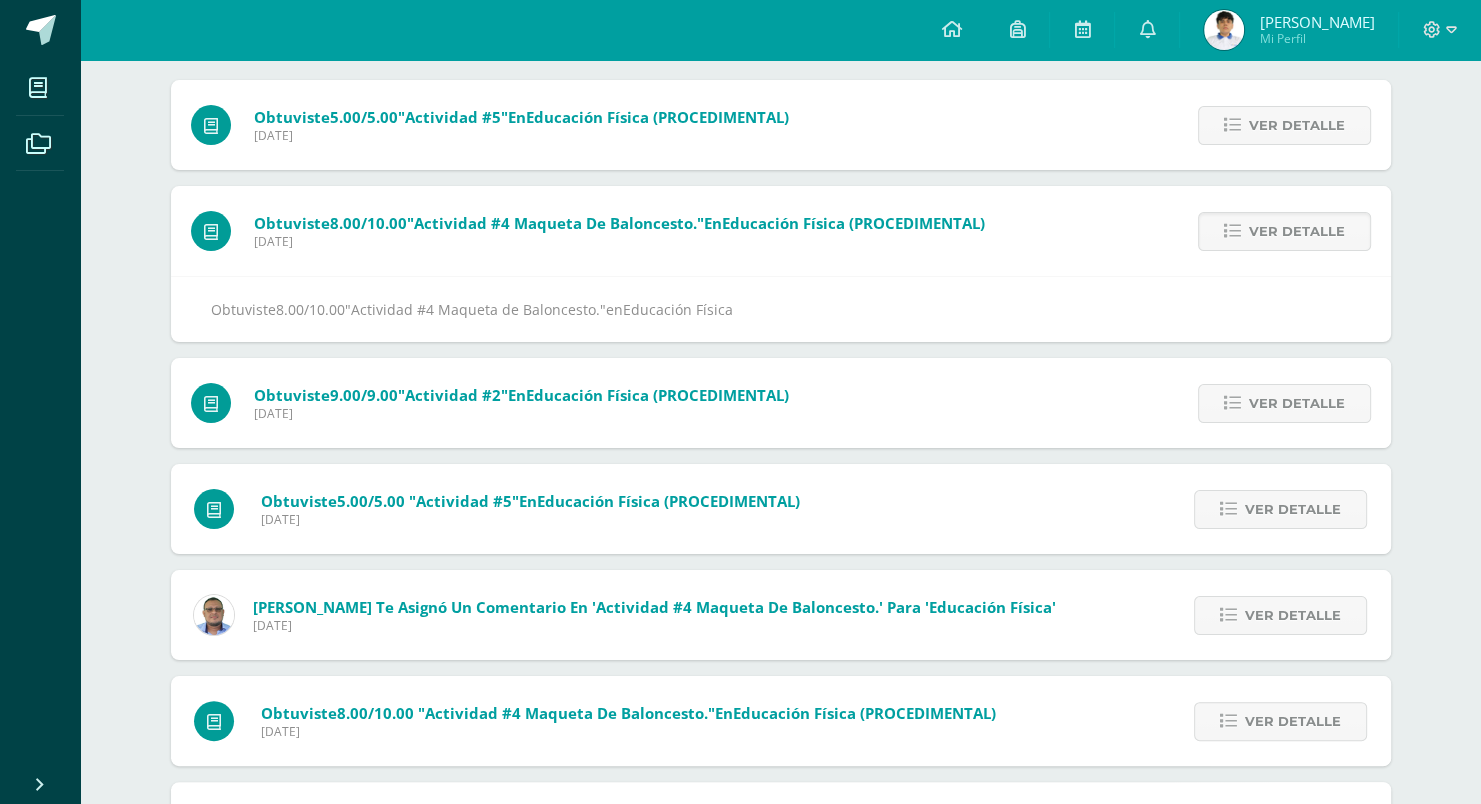 click on "Ver detalle" at bounding box center [1297, 231] 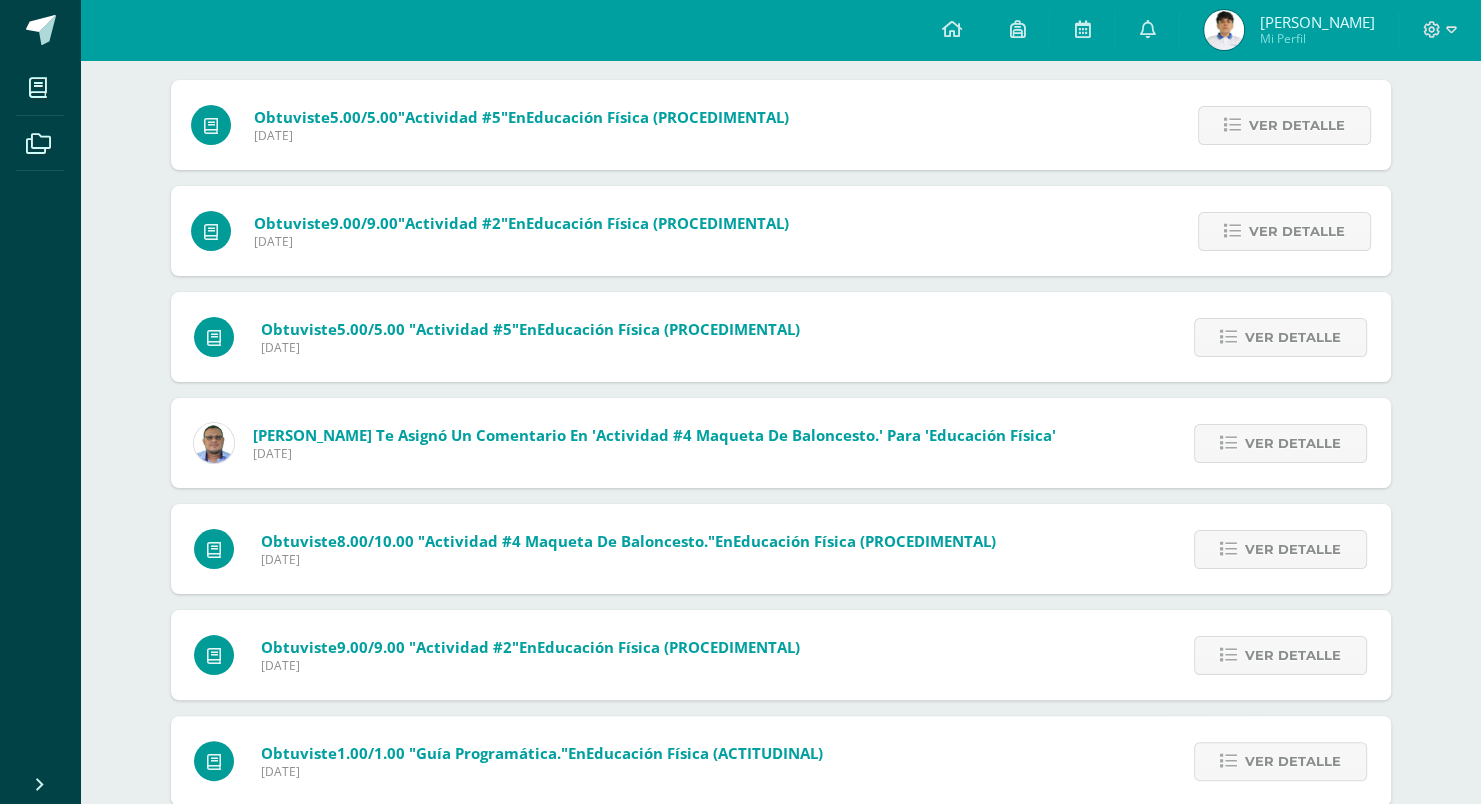 click on "Ver detalle" at bounding box center (1297, 231) 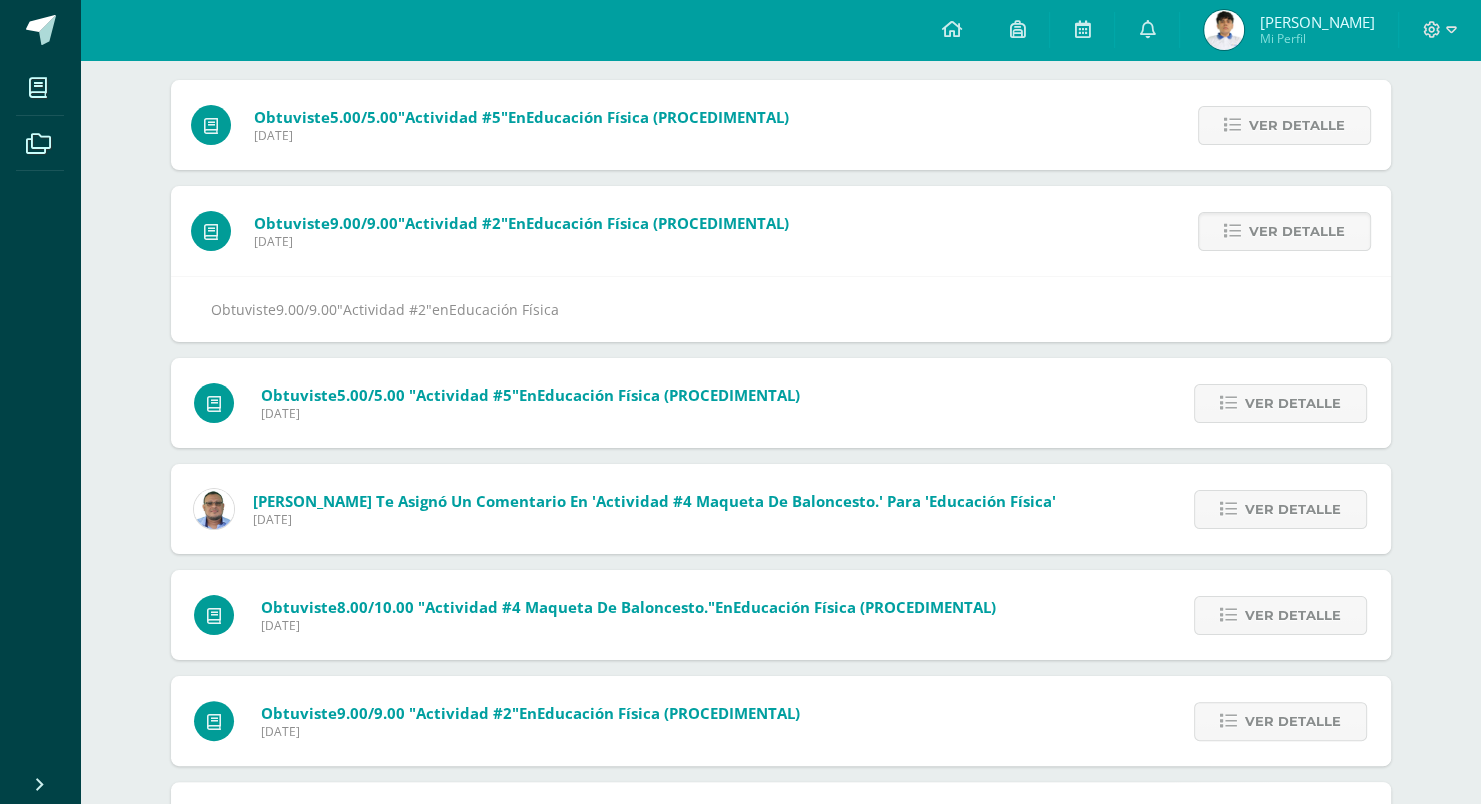 click on "Ver detalle" at bounding box center (1297, 231) 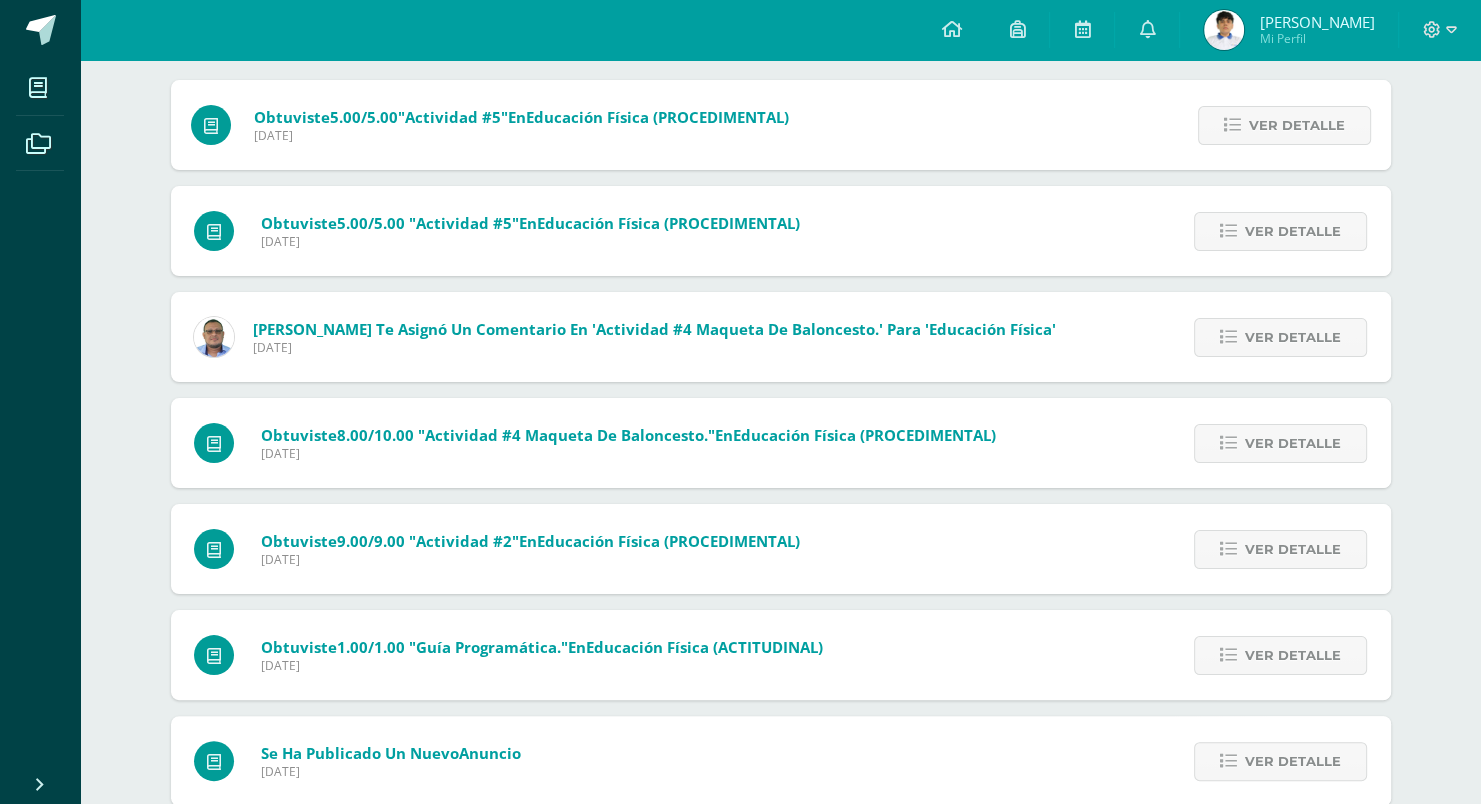 click on "Ver detalle" at bounding box center (1293, 231) 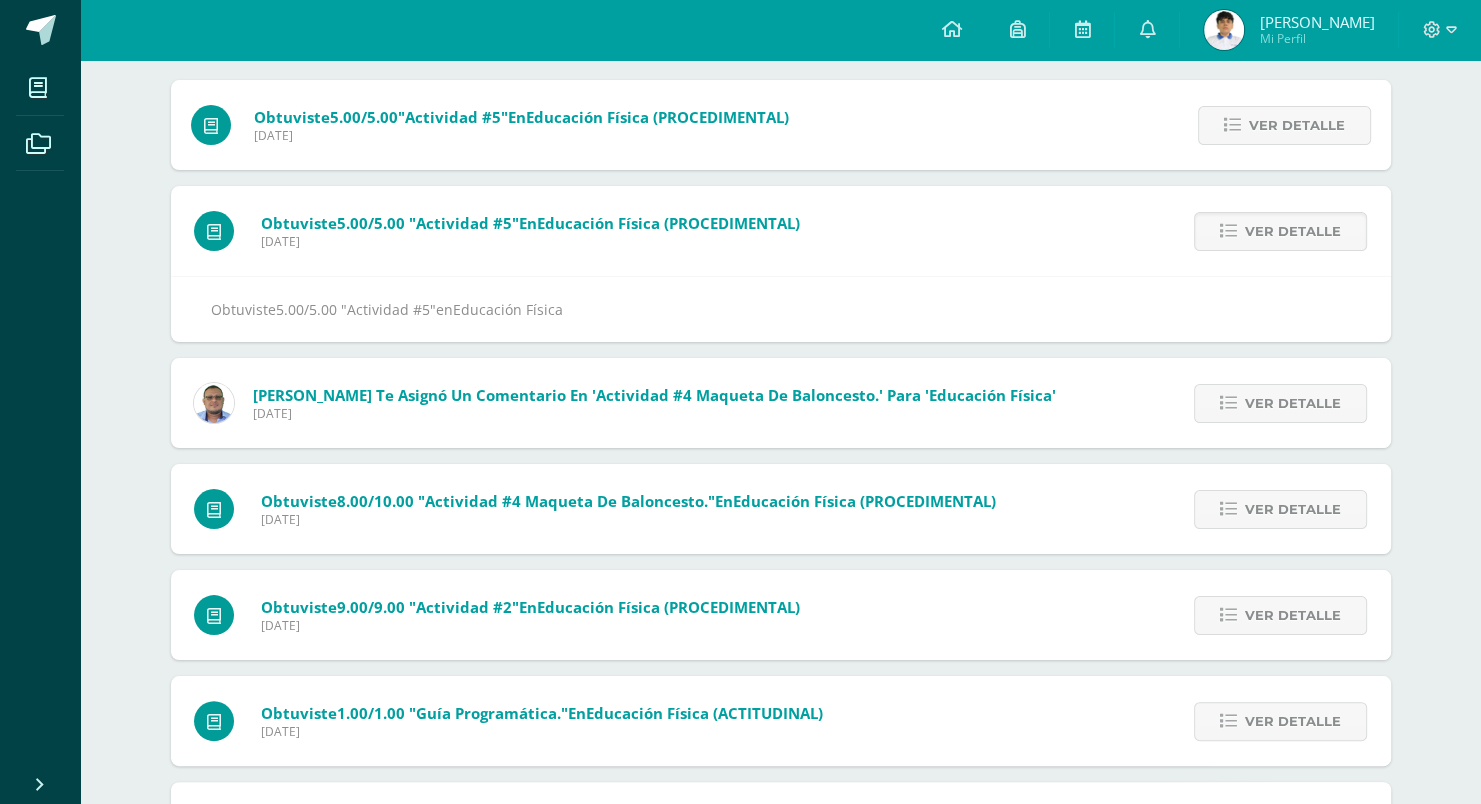 click on "Ver detalle" at bounding box center [1293, 231] 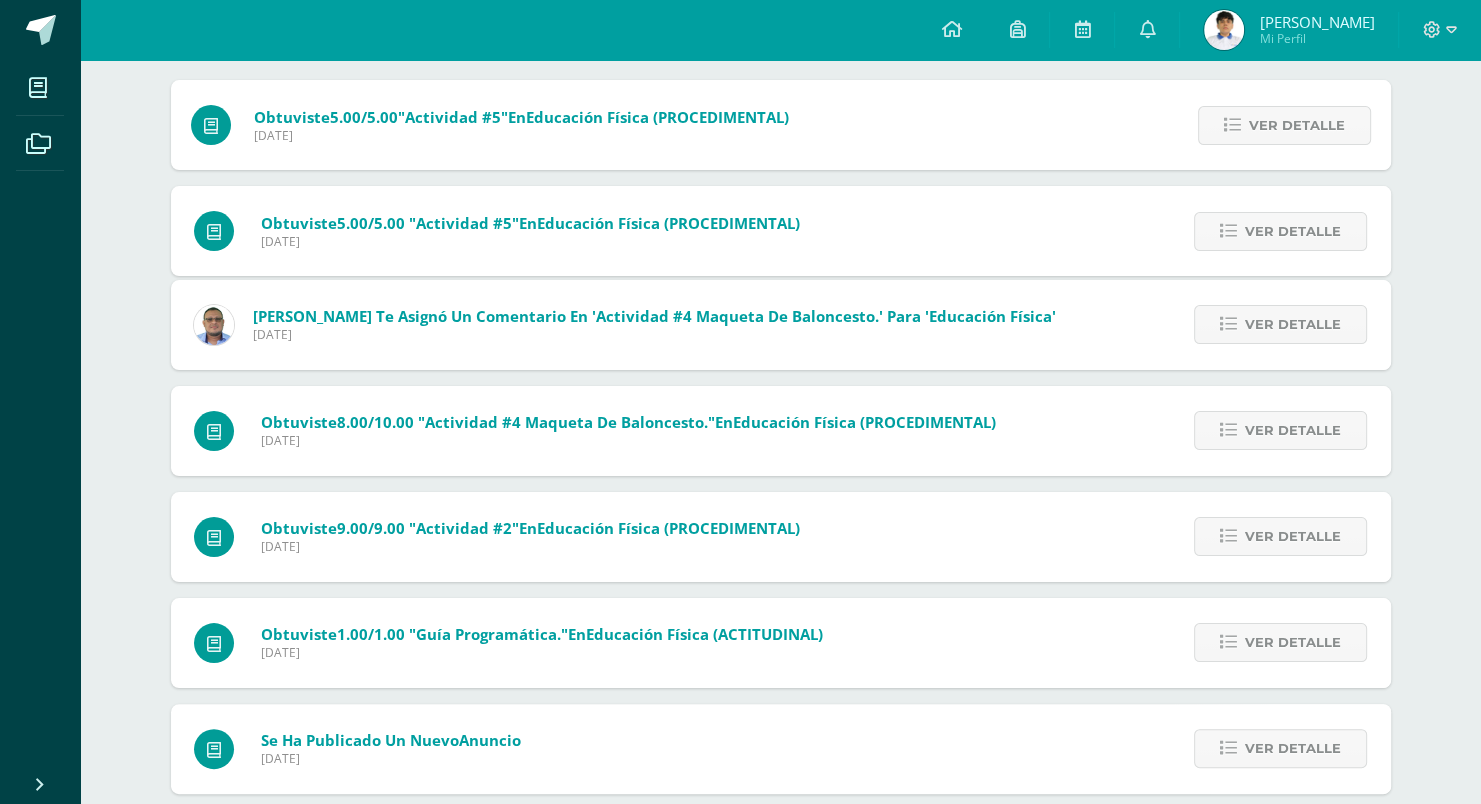 scroll, scrollTop: 164, scrollLeft: 0, axis: vertical 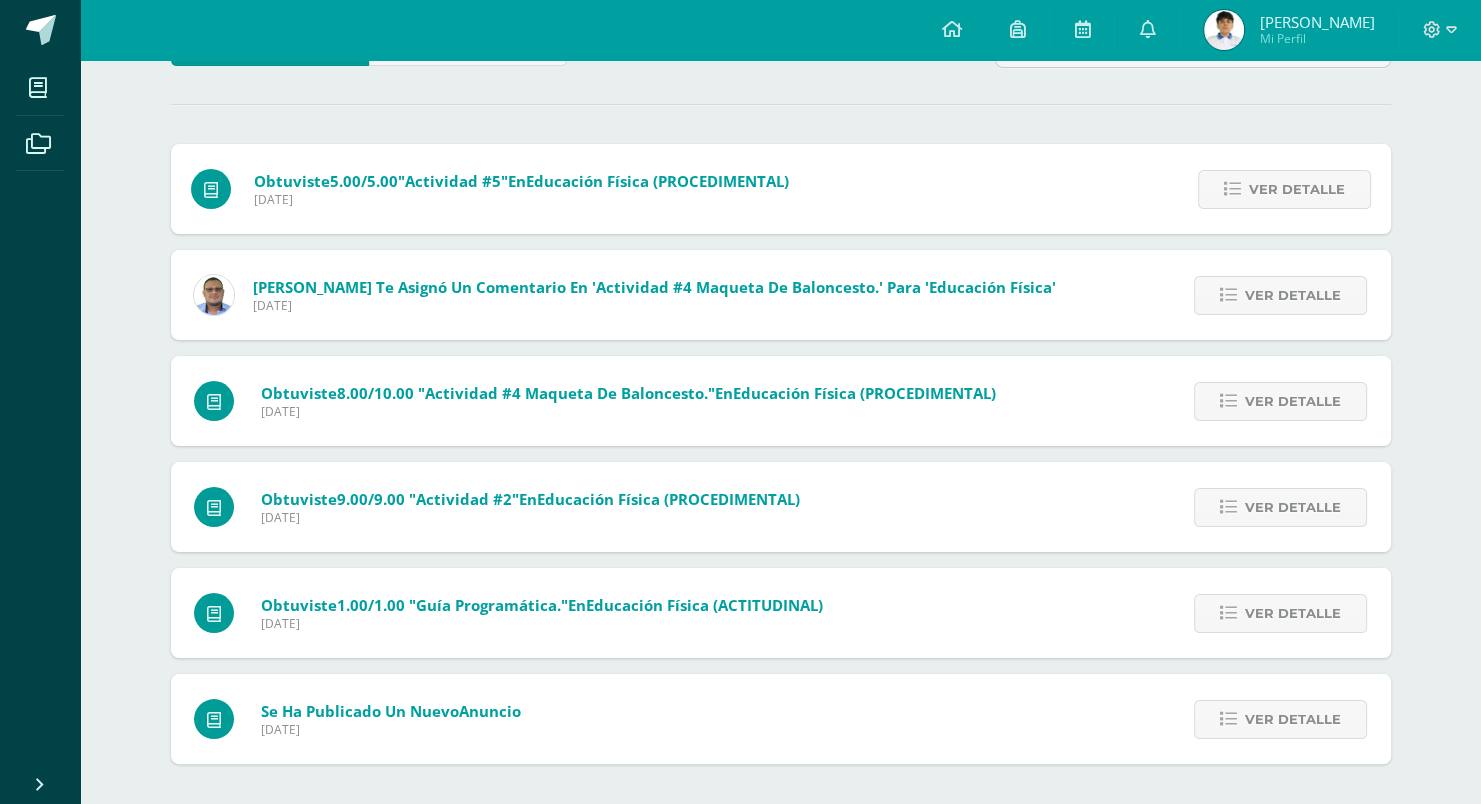 click on "Ver detalle" at bounding box center (1279, 189) 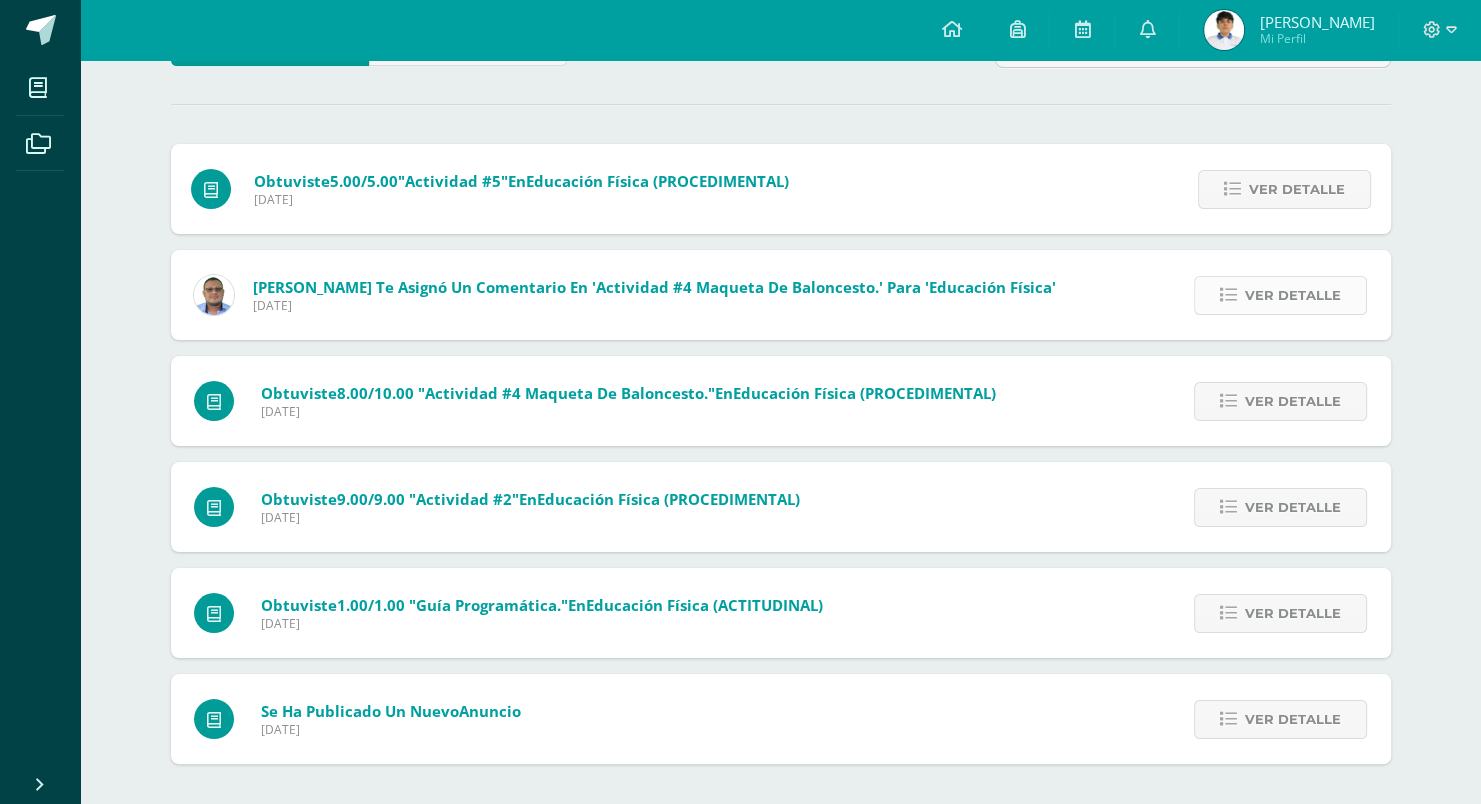 click on "Ver detalle" at bounding box center [1293, 295] 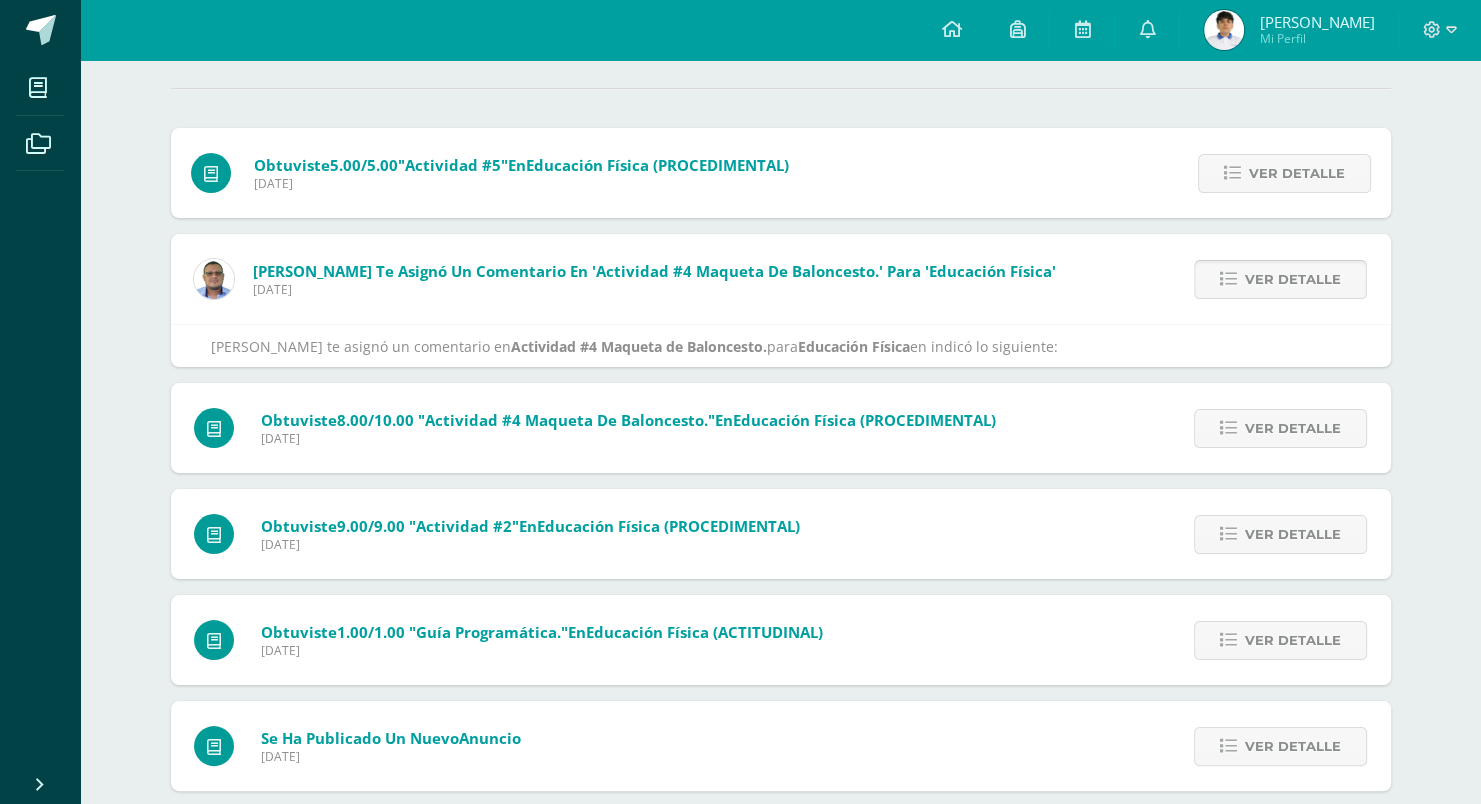 scroll, scrollTop: 228, scrollLeft: 0, axis: vertical 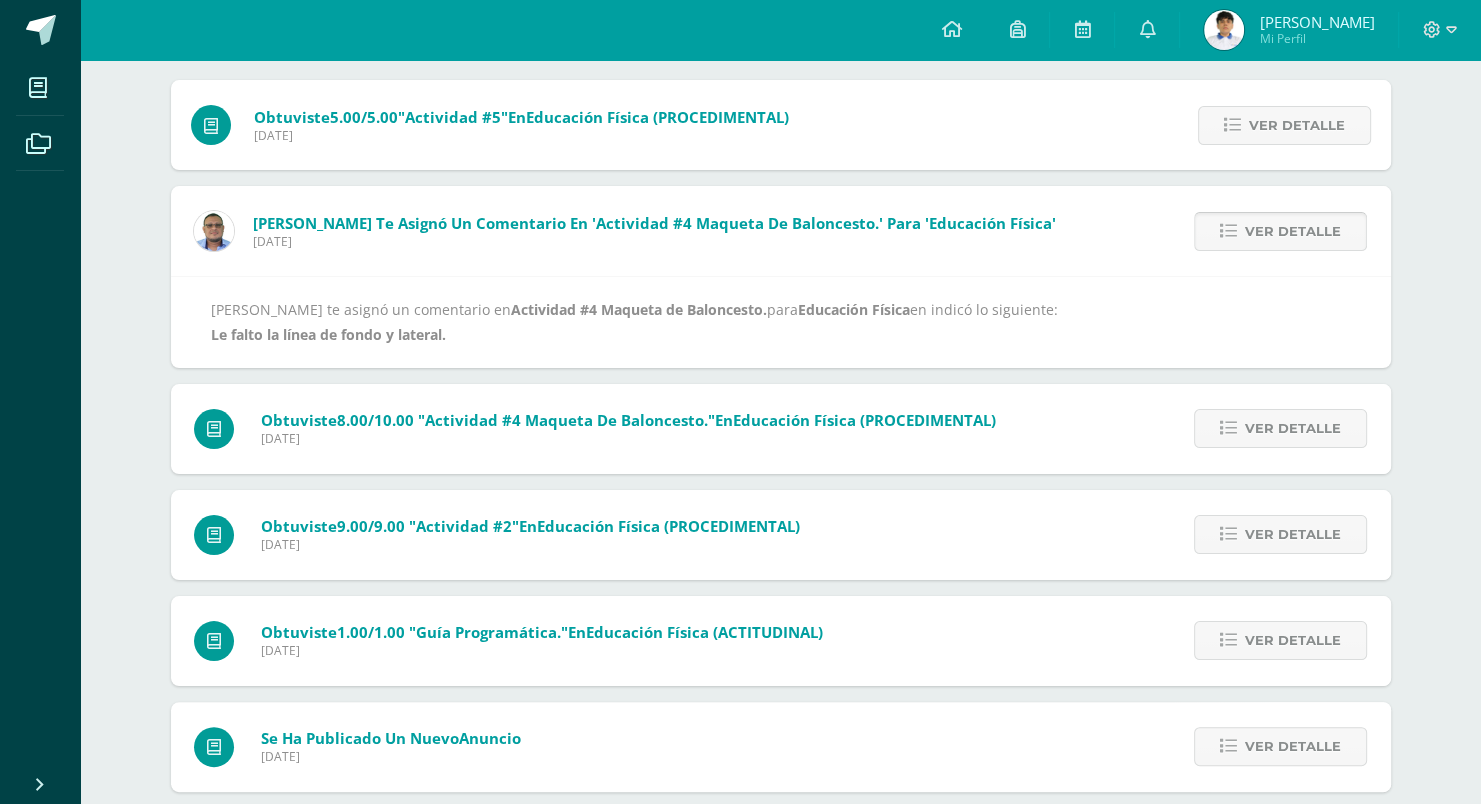 click on "Ver detalle" at bounding box center (1293, 231) 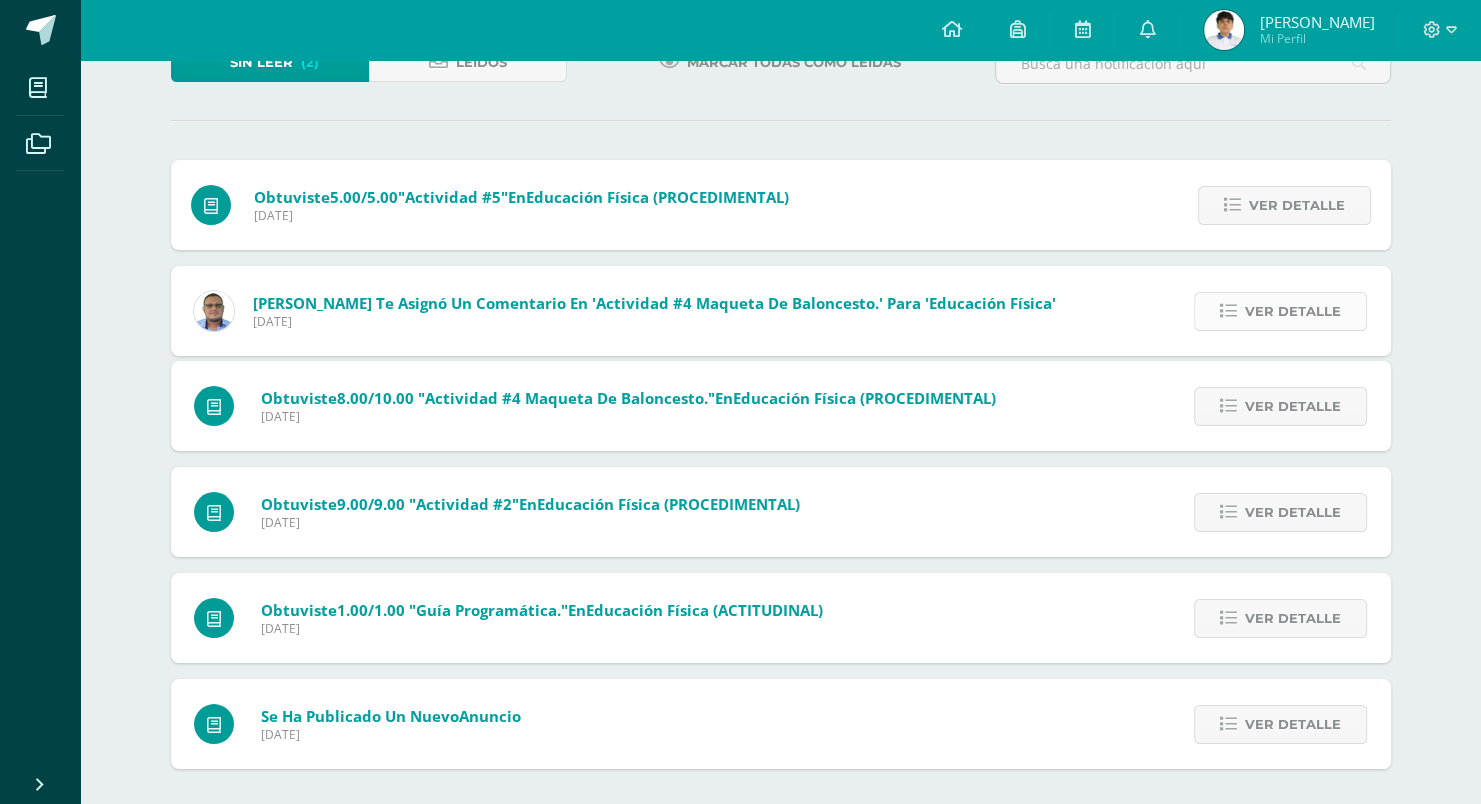 scroll, scrollTop: 58, scrollLeft: 0, axis: vertical 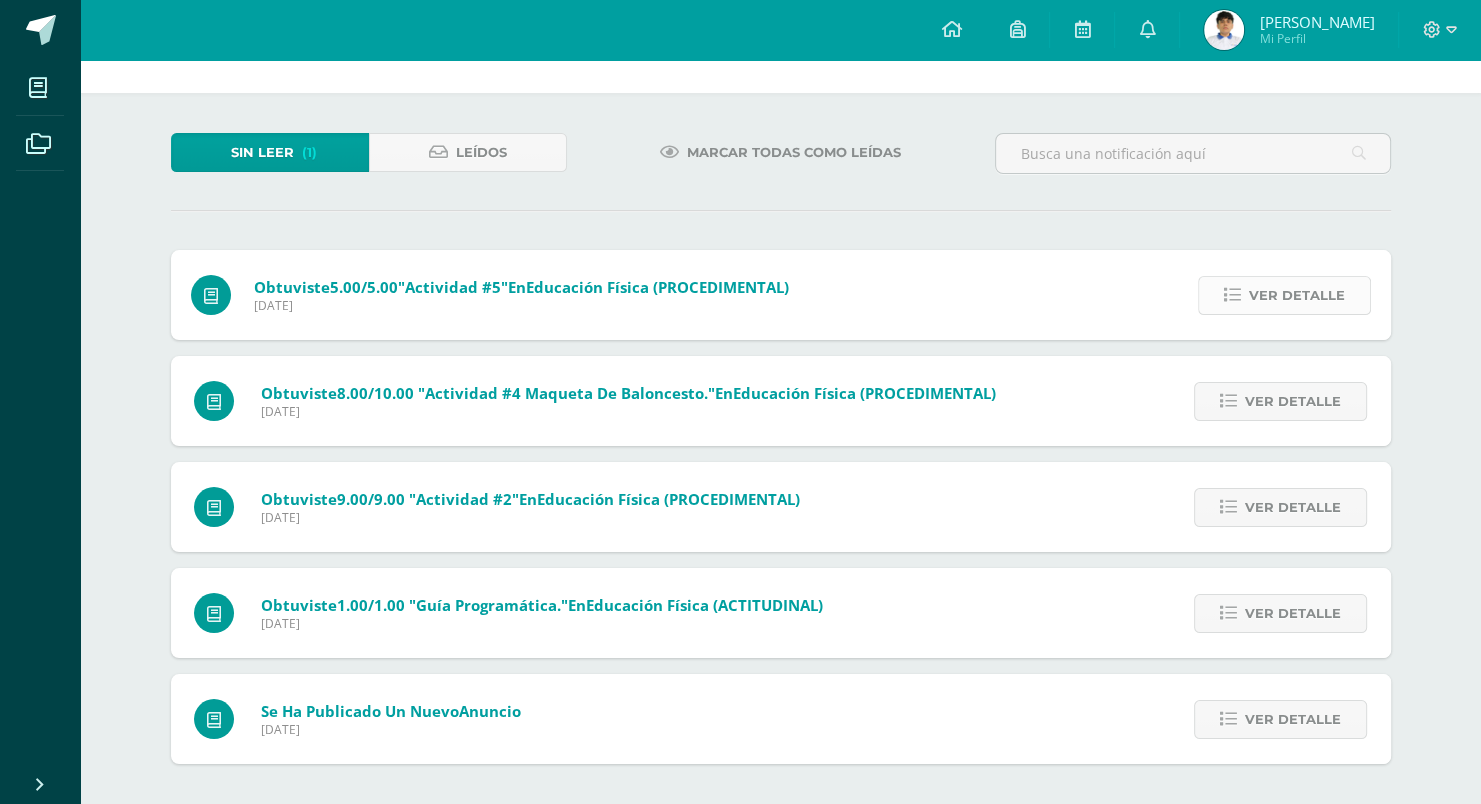click on "Ver detalle" at bounding box center [1297, 295] 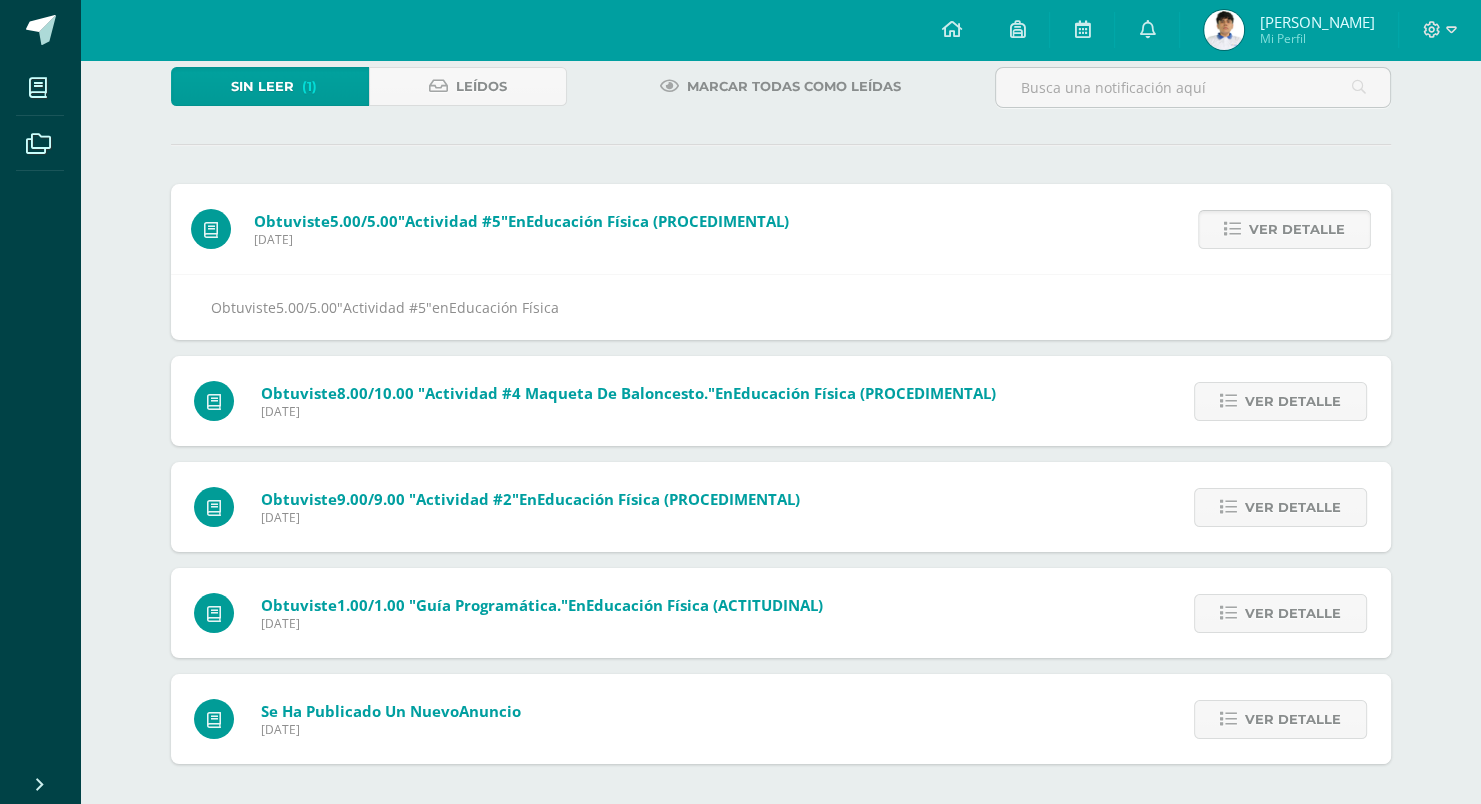 click on "Ver detalle" at bounding box center [1297, 229] 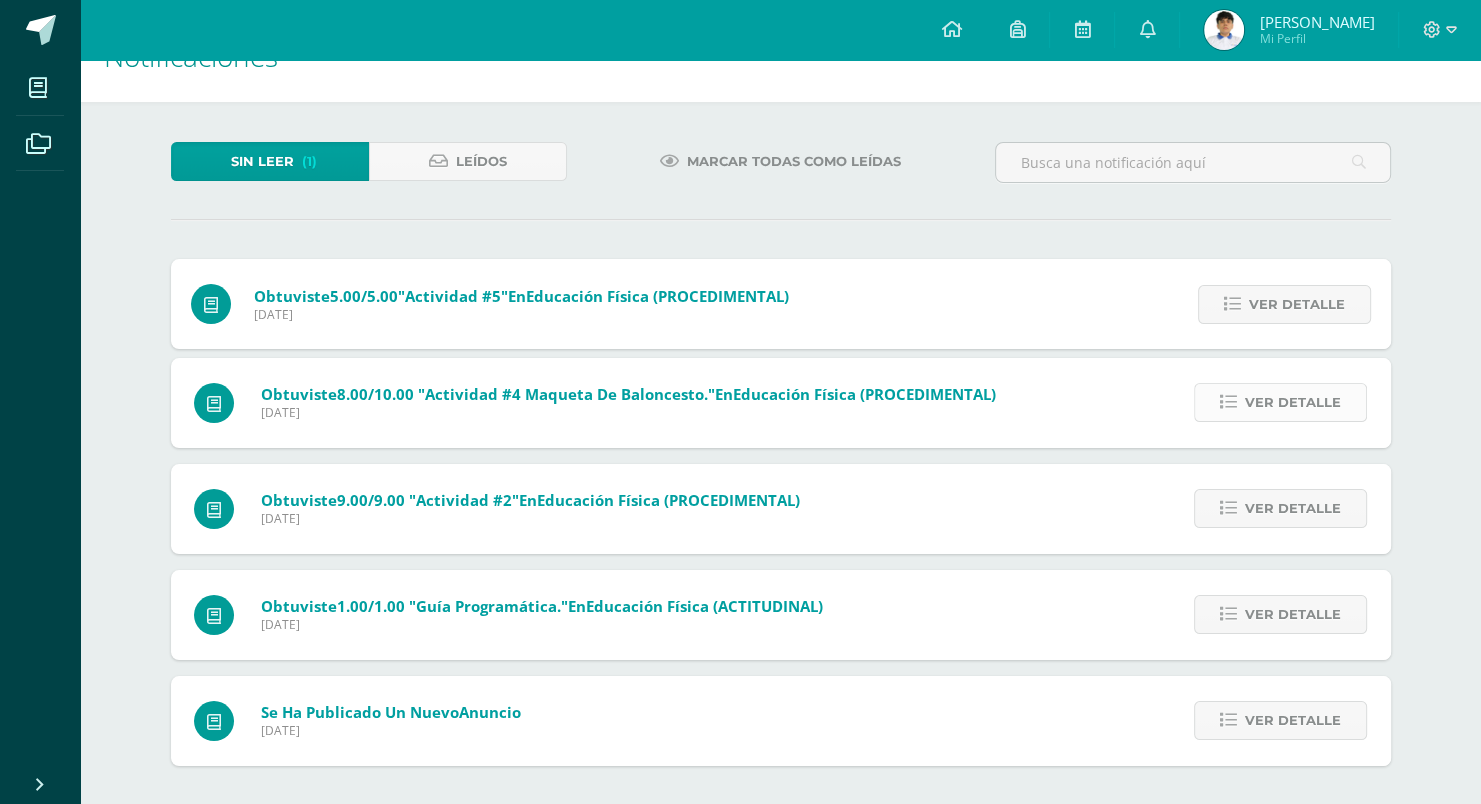 scroll, scrollTop: 0, scrollLeft: 0, axis: both 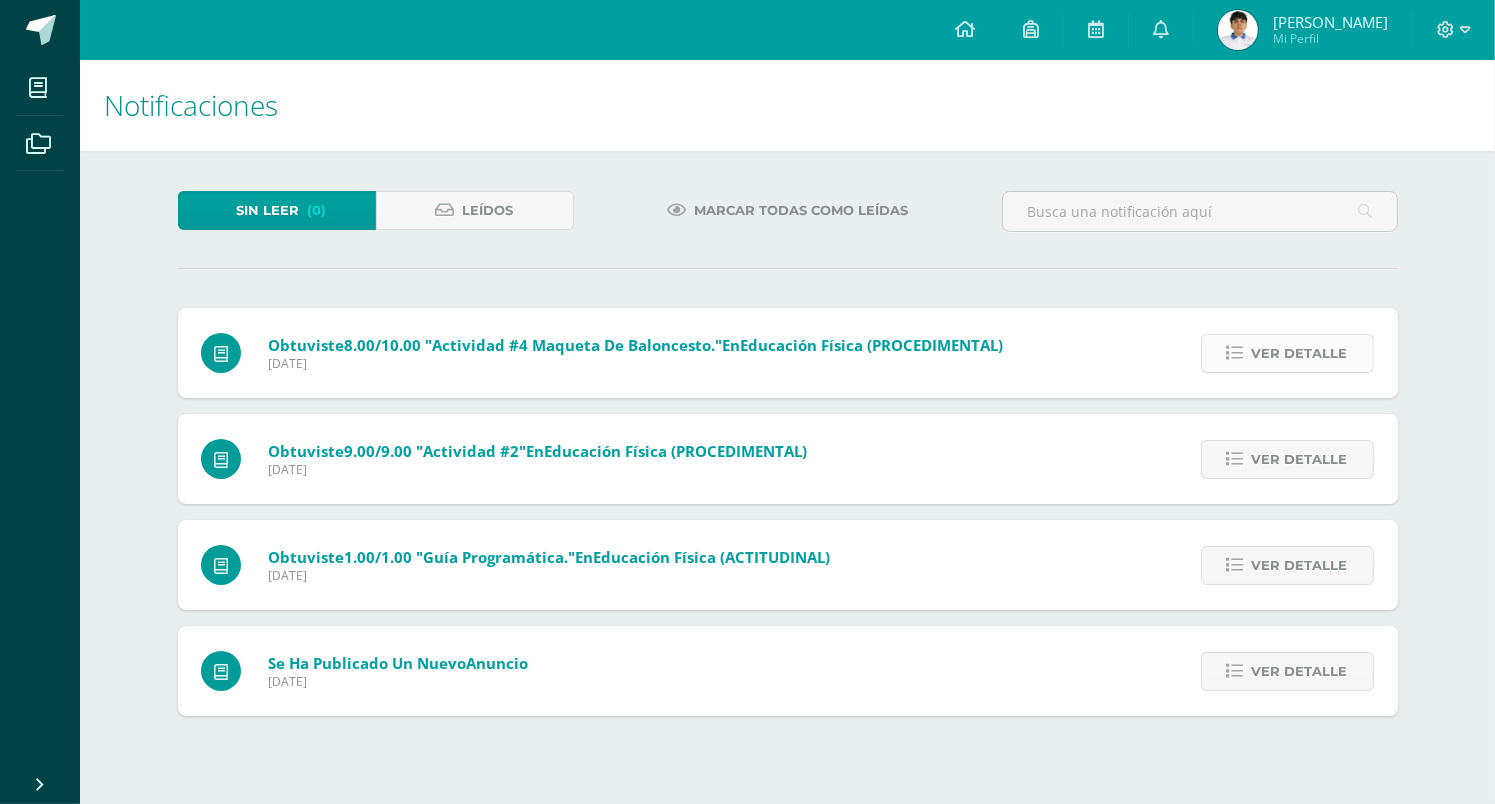 click on "Ver detalle" at bounding box center (1300, 353) 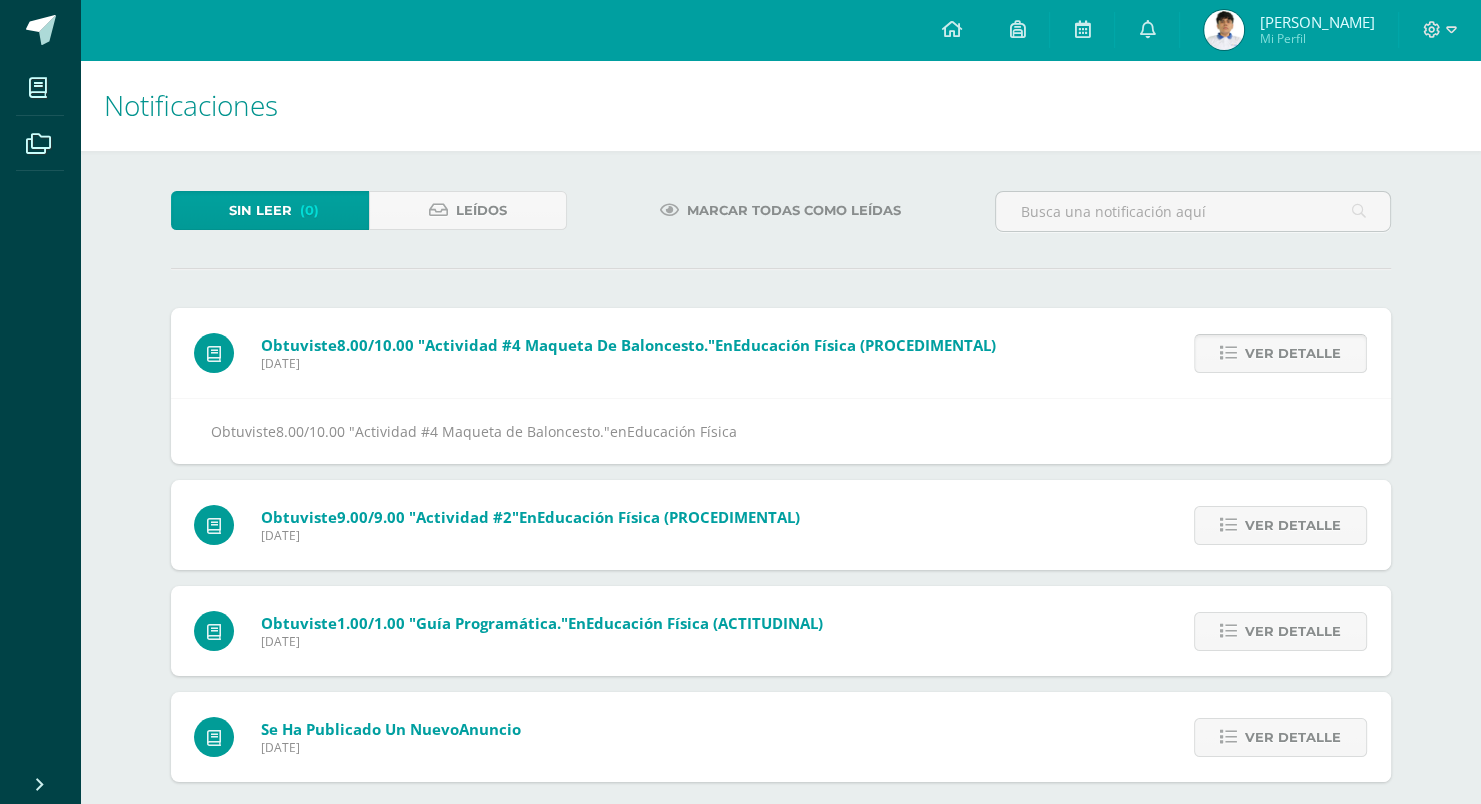 click on "Ver detalle" at bounding box center (1293, 353) 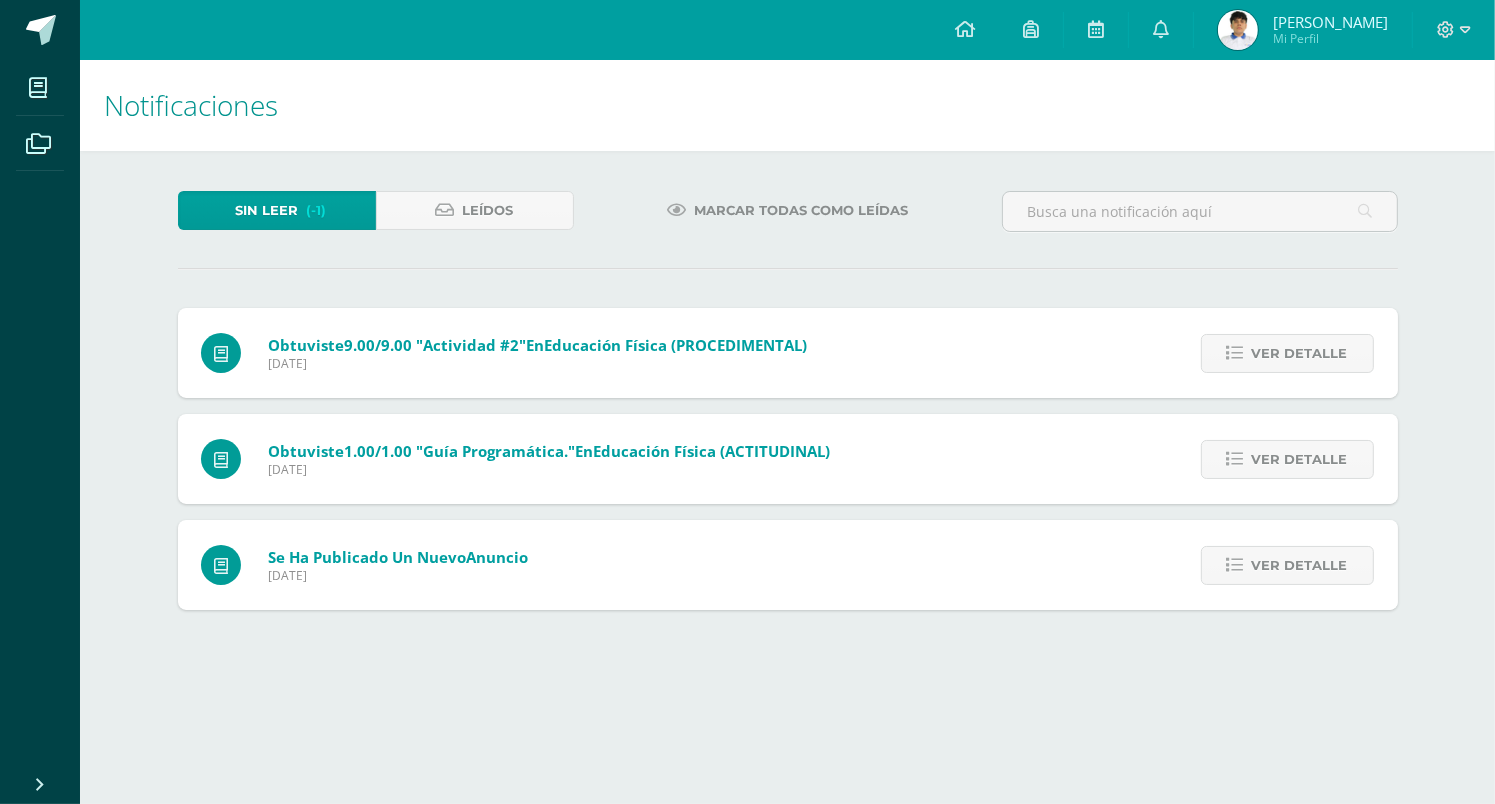 click on "Ver detalle" at bounding box center [1300, 353] 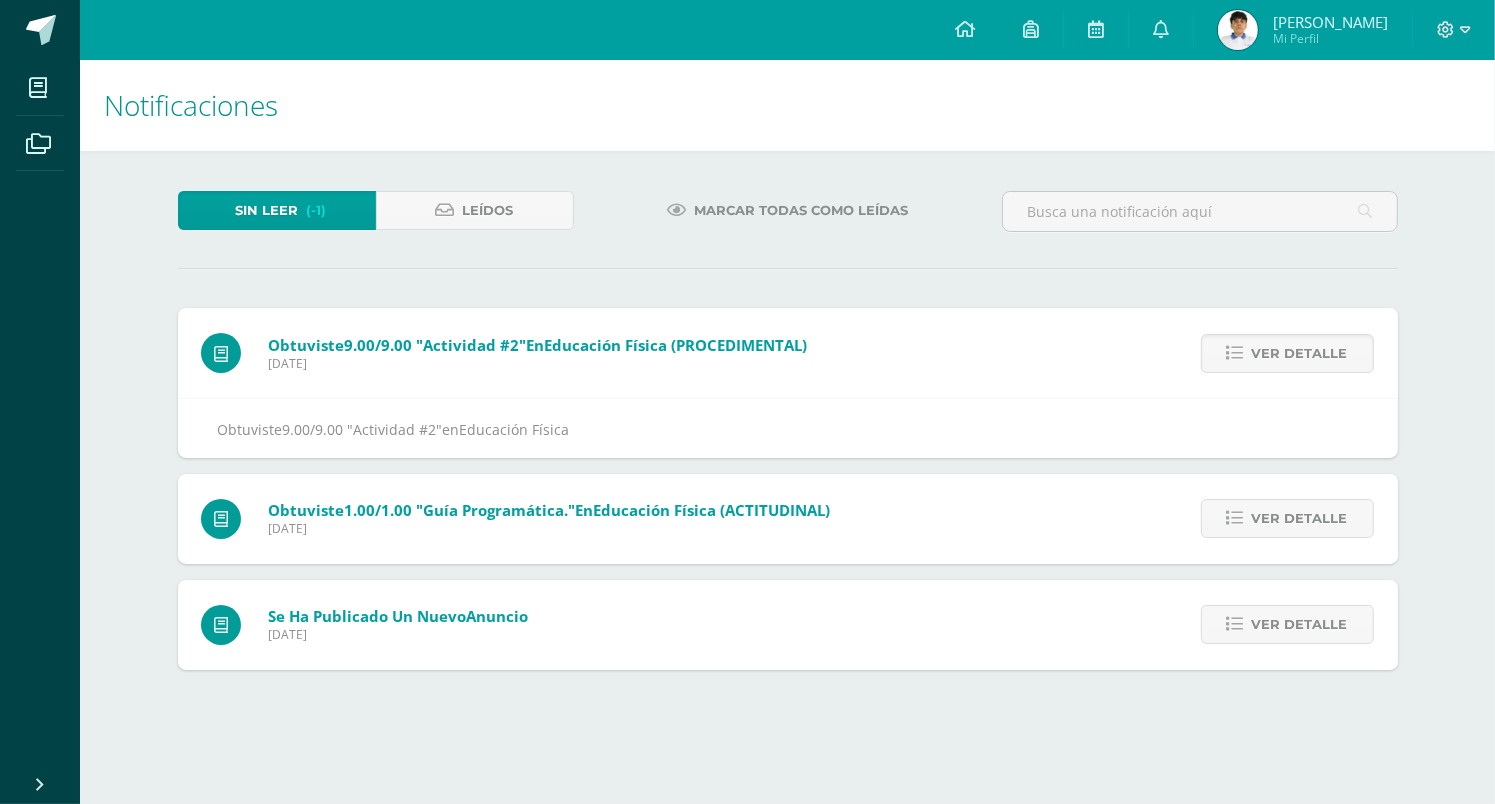 click on "Ver detalle" at bounding box center (1300, 353) 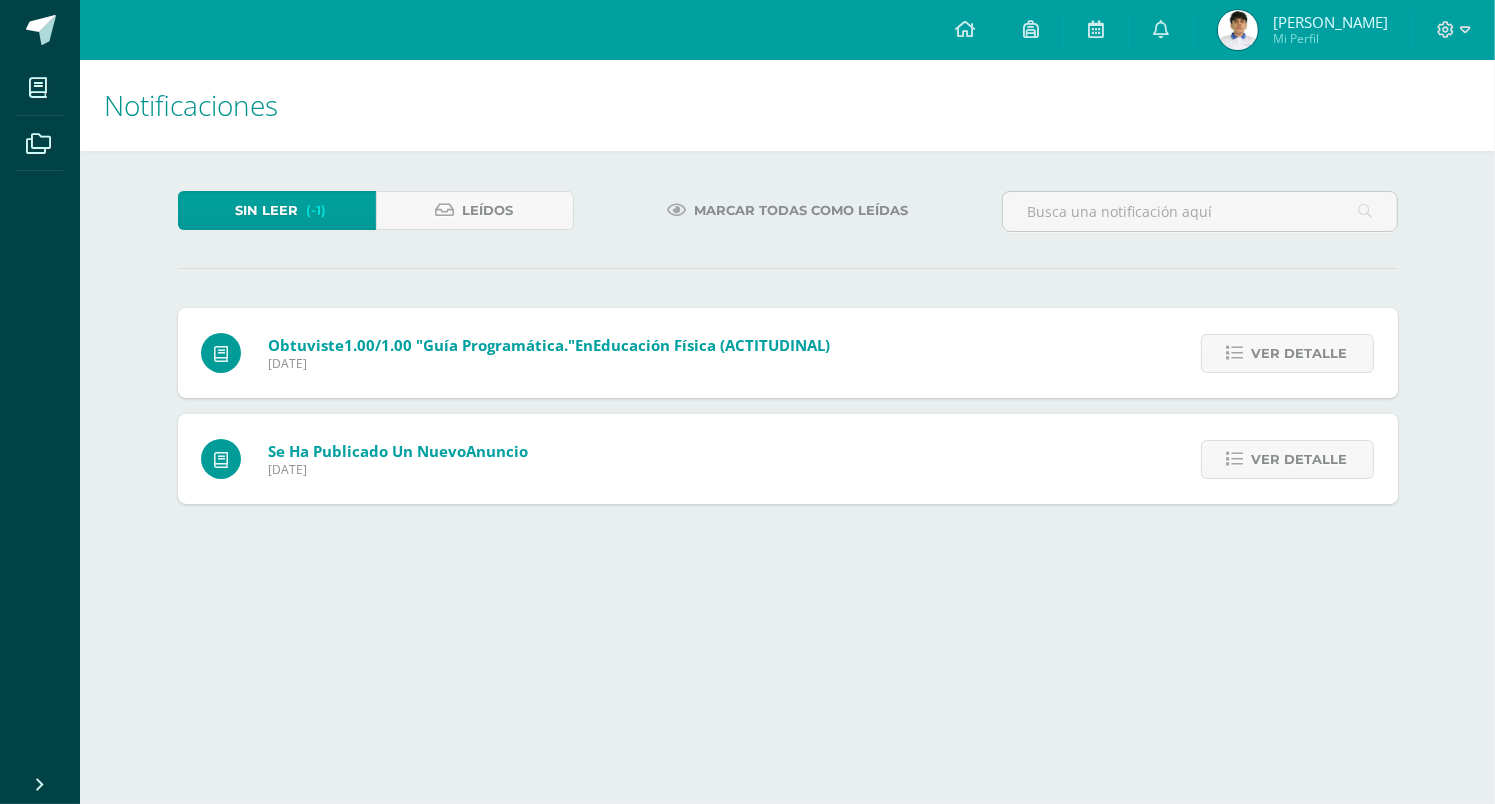 click on "Ver detalle" at bounding box center (1300, 353) 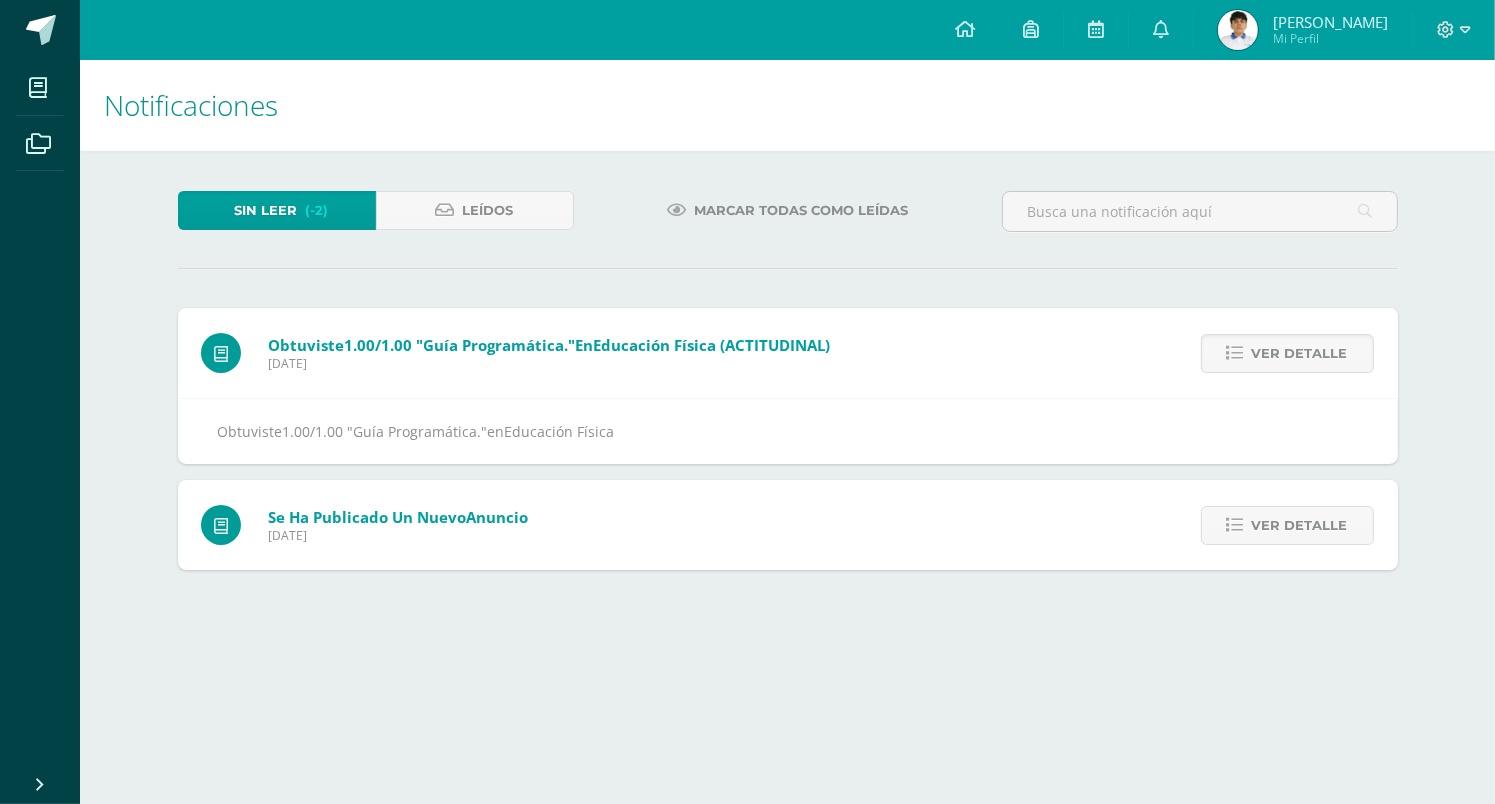 click on "Ver detalle" at bounding box center [1300, 353] 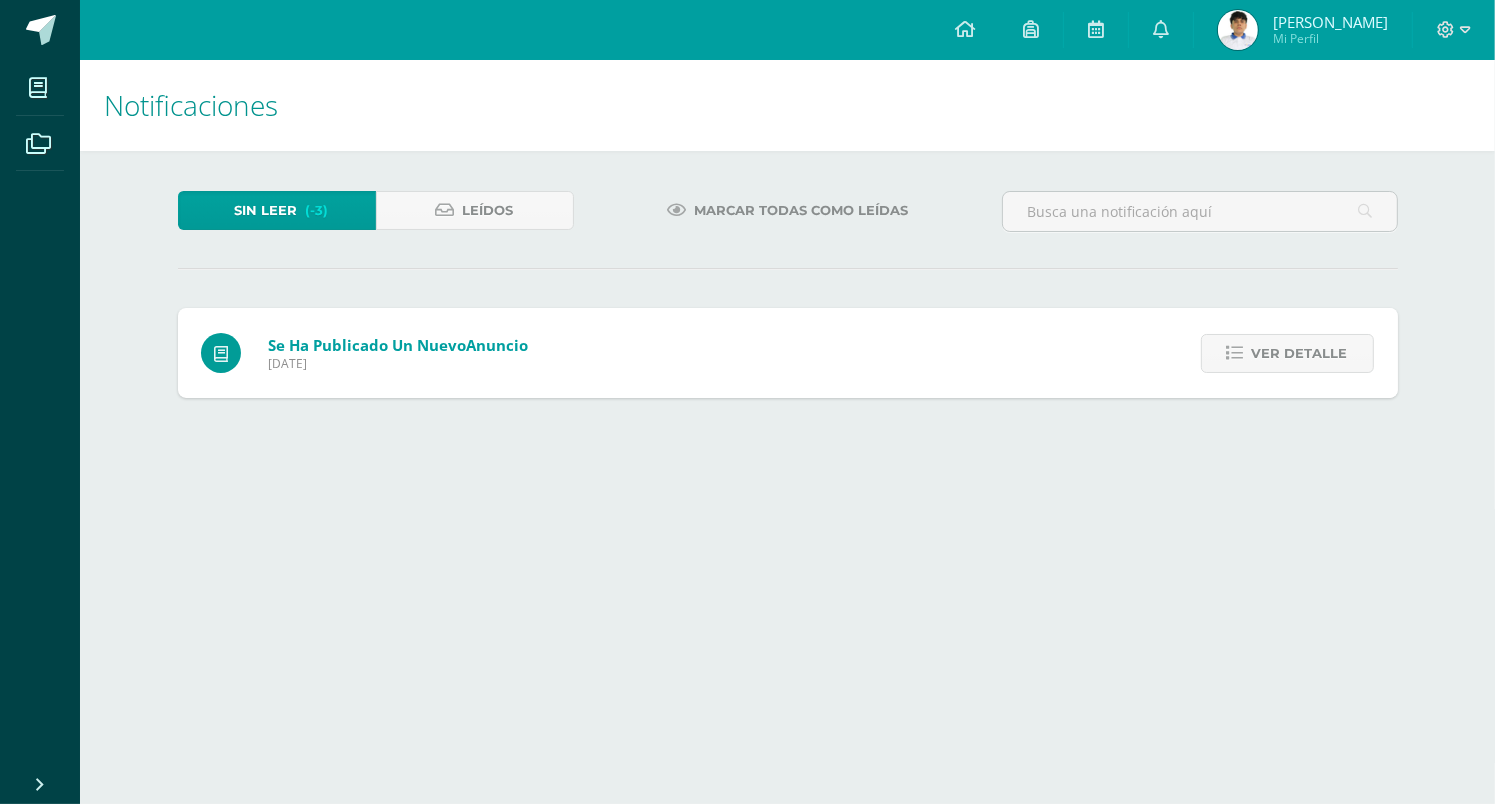 click on "Ver detalle" at bounding box center (1300, 353) 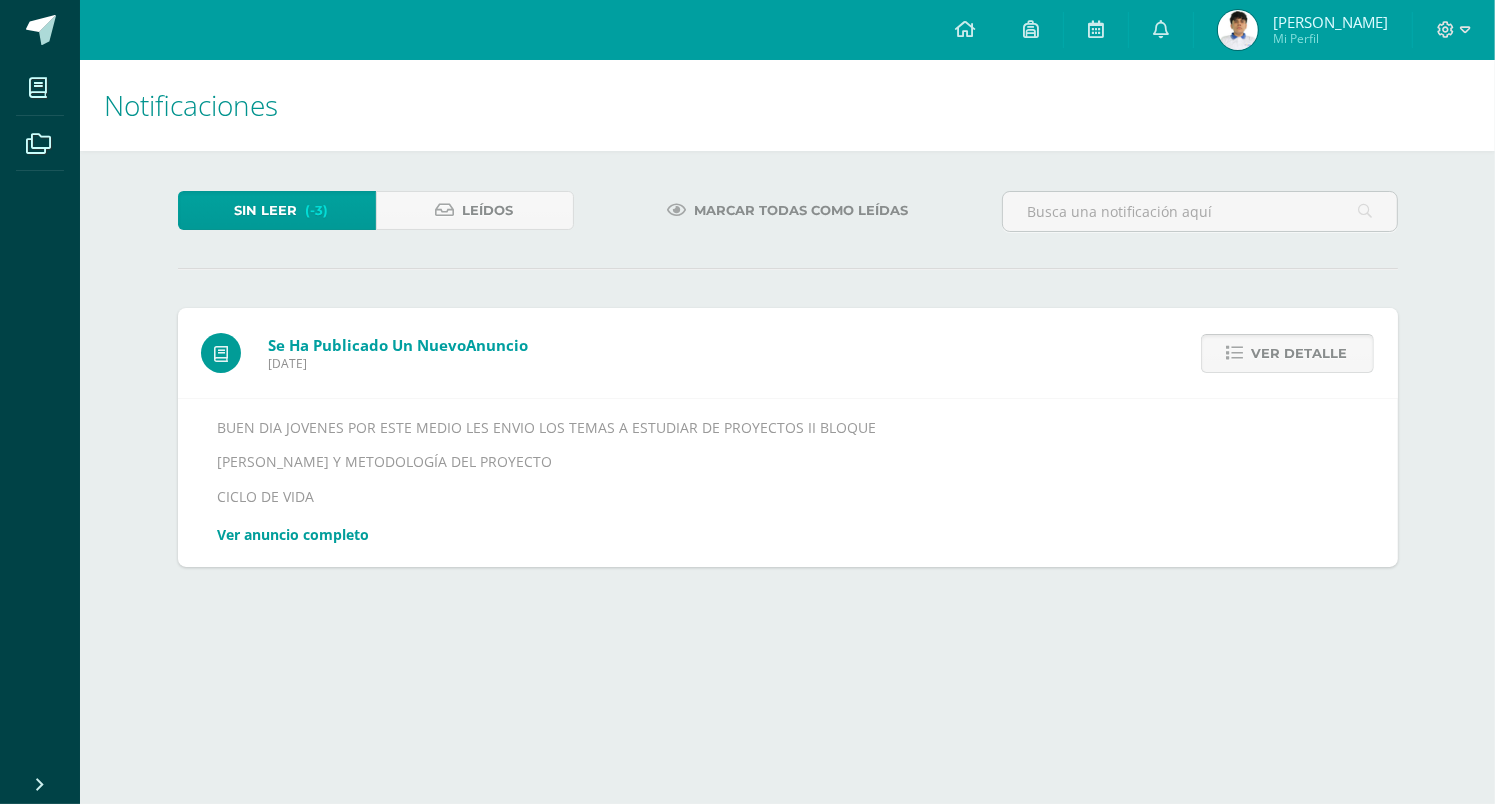 click on "Ver detalle" at bounding box center [1300, 353] 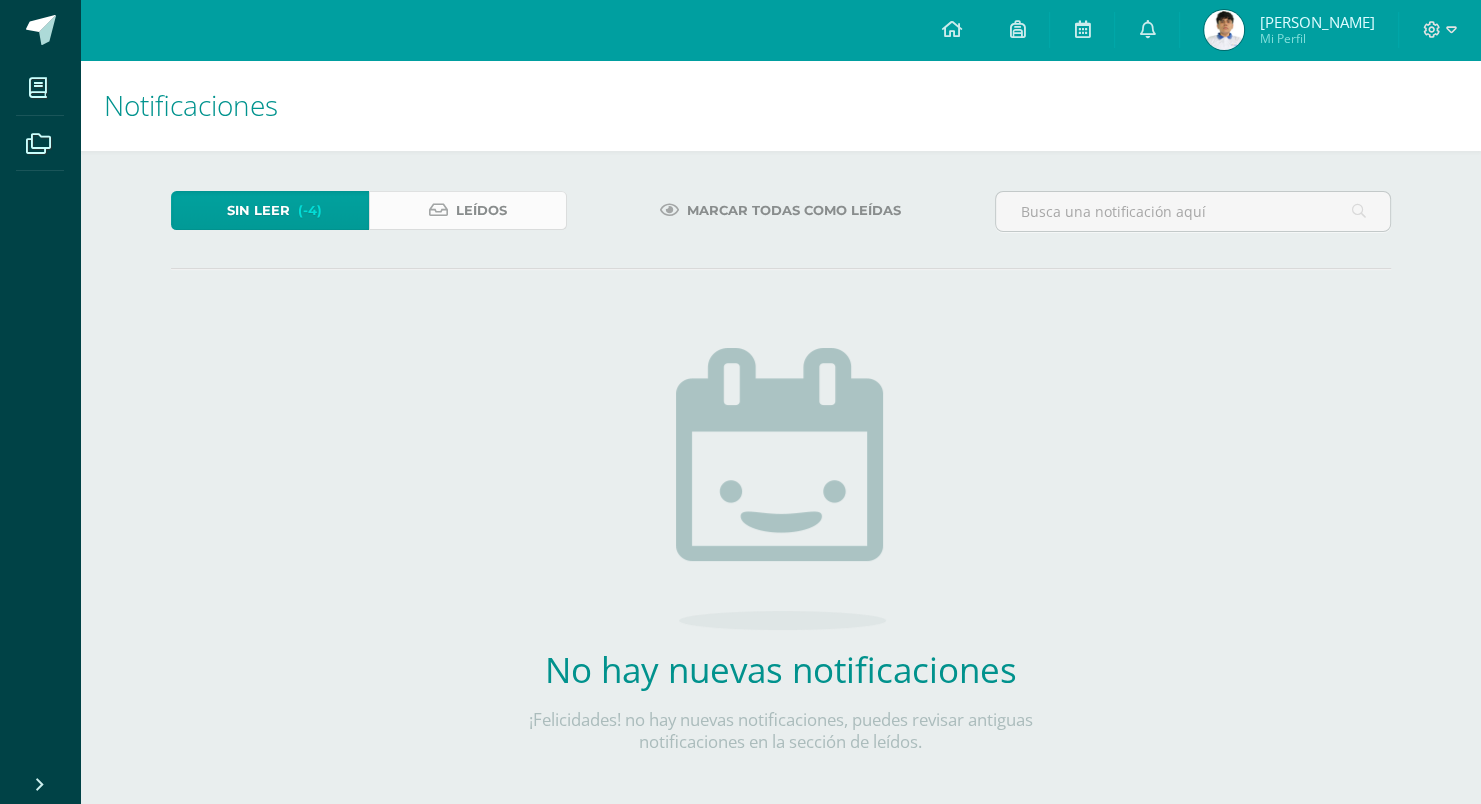 click on "Leídos" at bounding box center [468, 210] 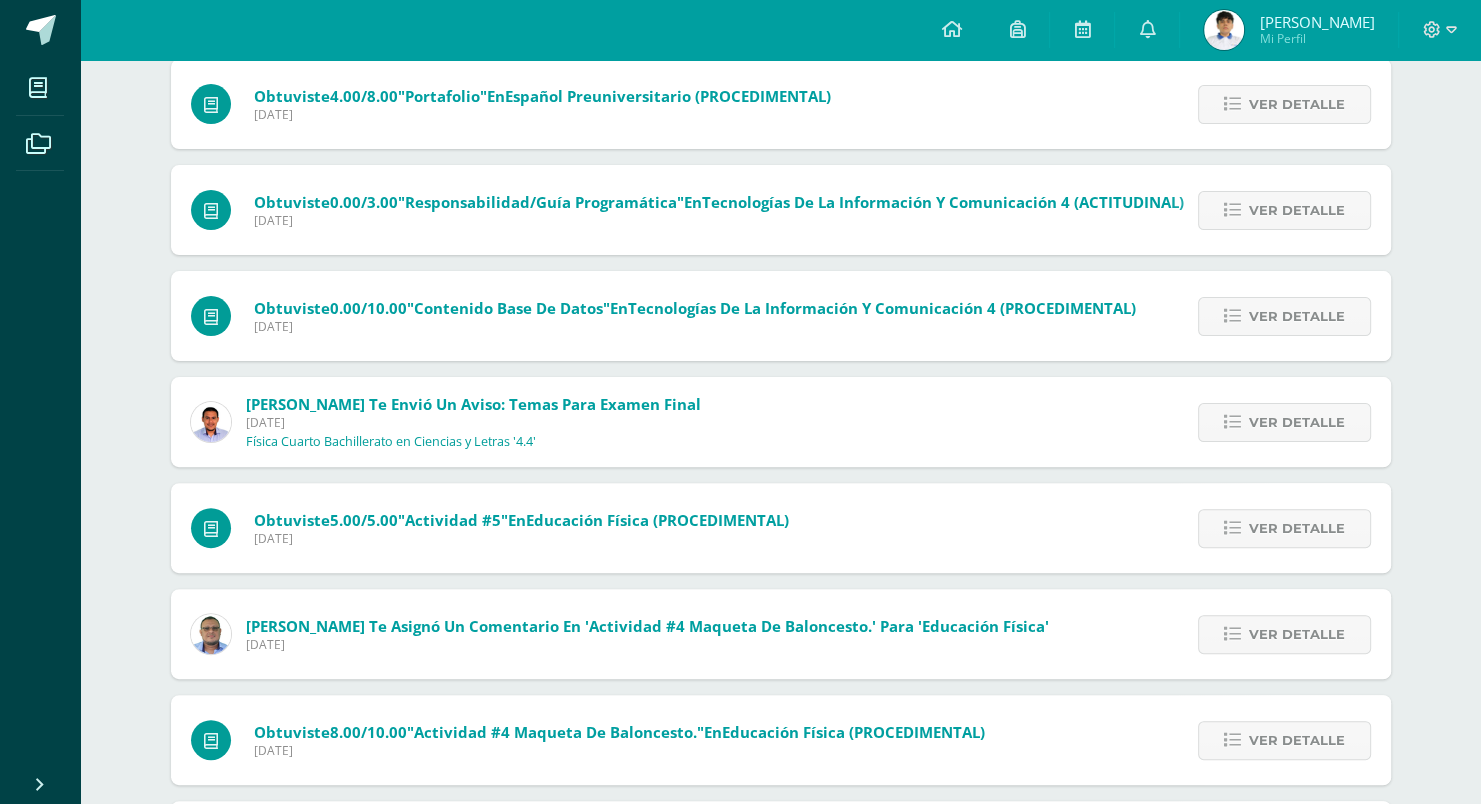scroll, scrollTop: 500, scrollLeft: 0, axis: vertical 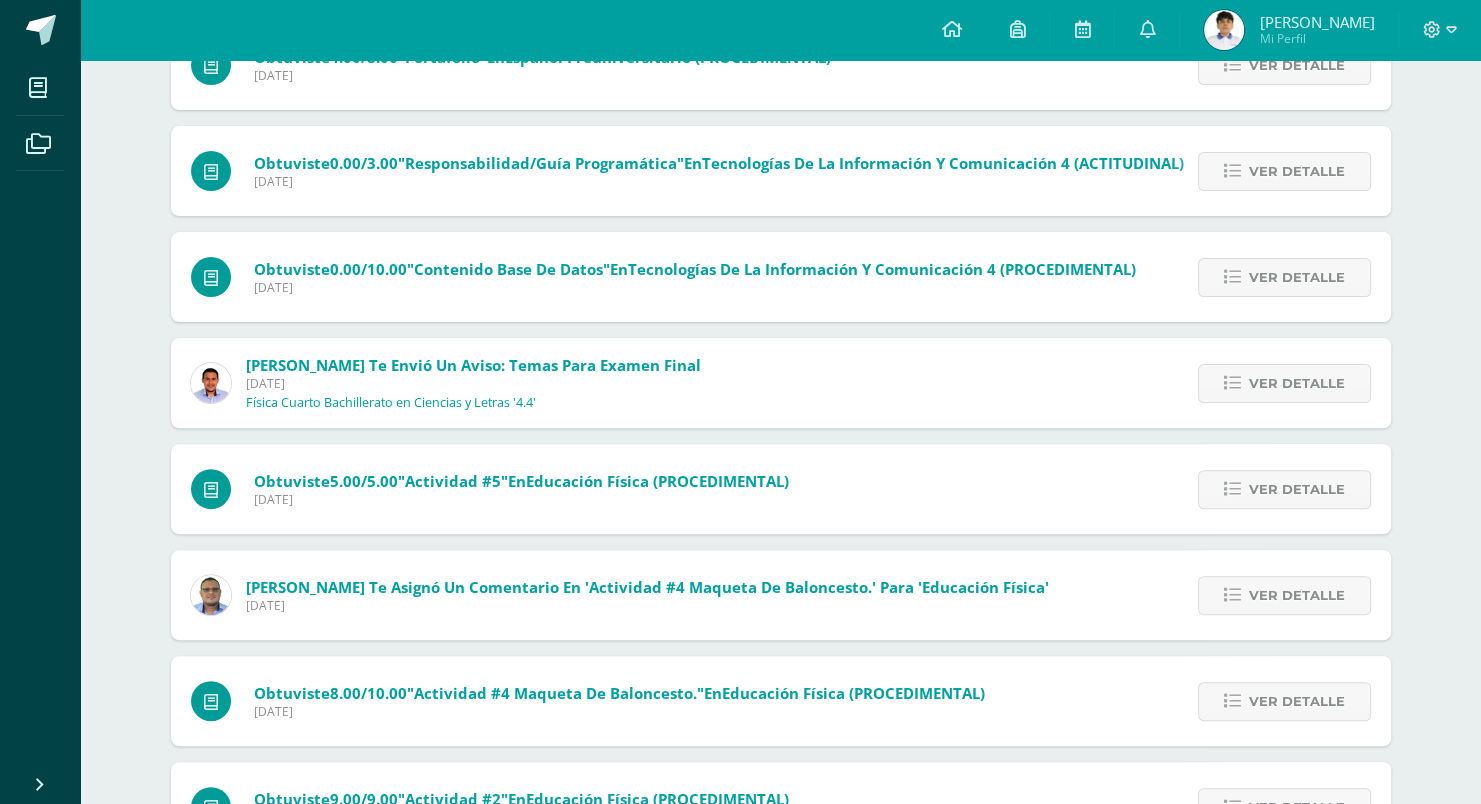 click on "[PERSON_NAME] te envió un aviso: Temas para Examen Final" at bounding box center (473, 365) 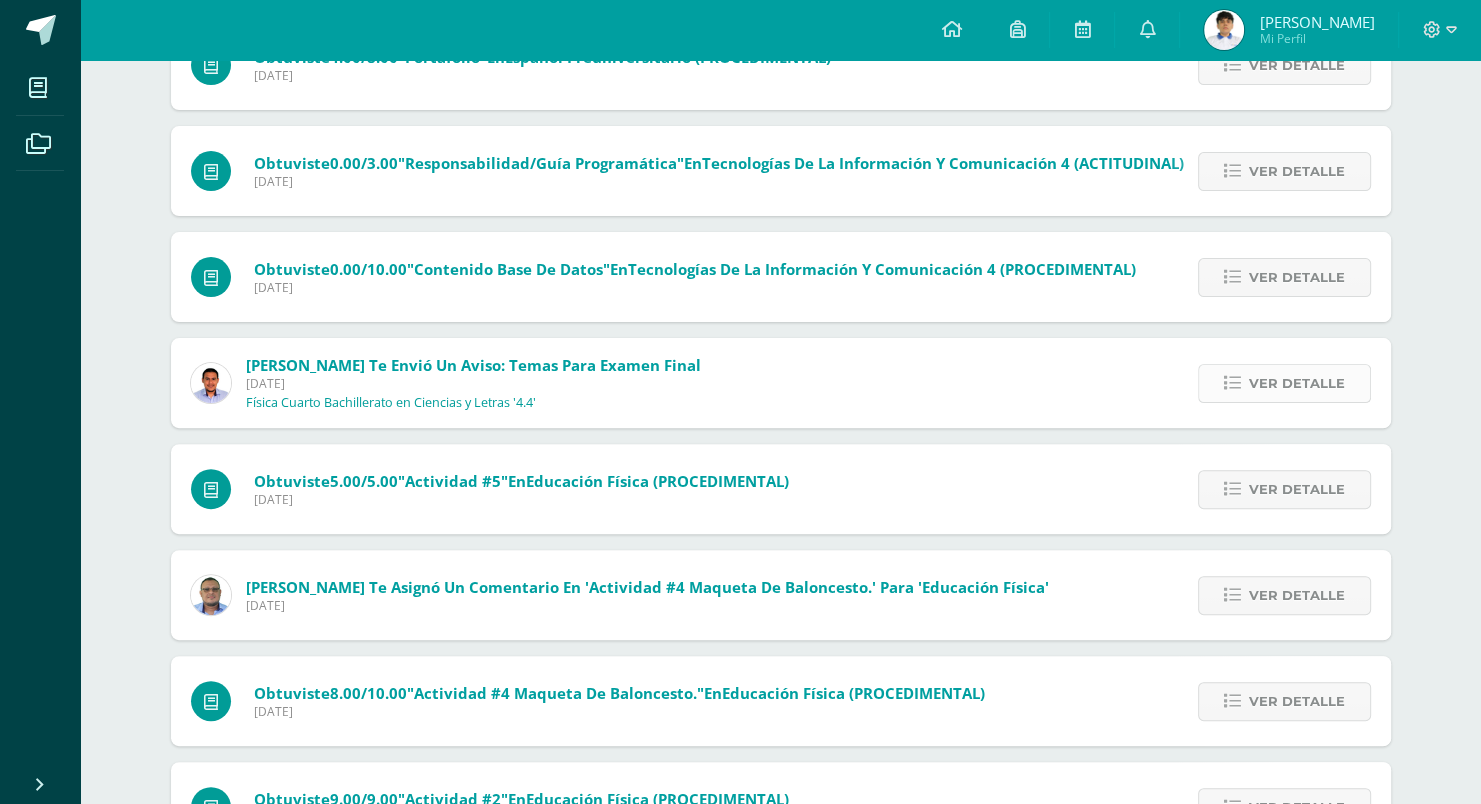 click on "Ver detalle" at bounding box center (1297, 383) 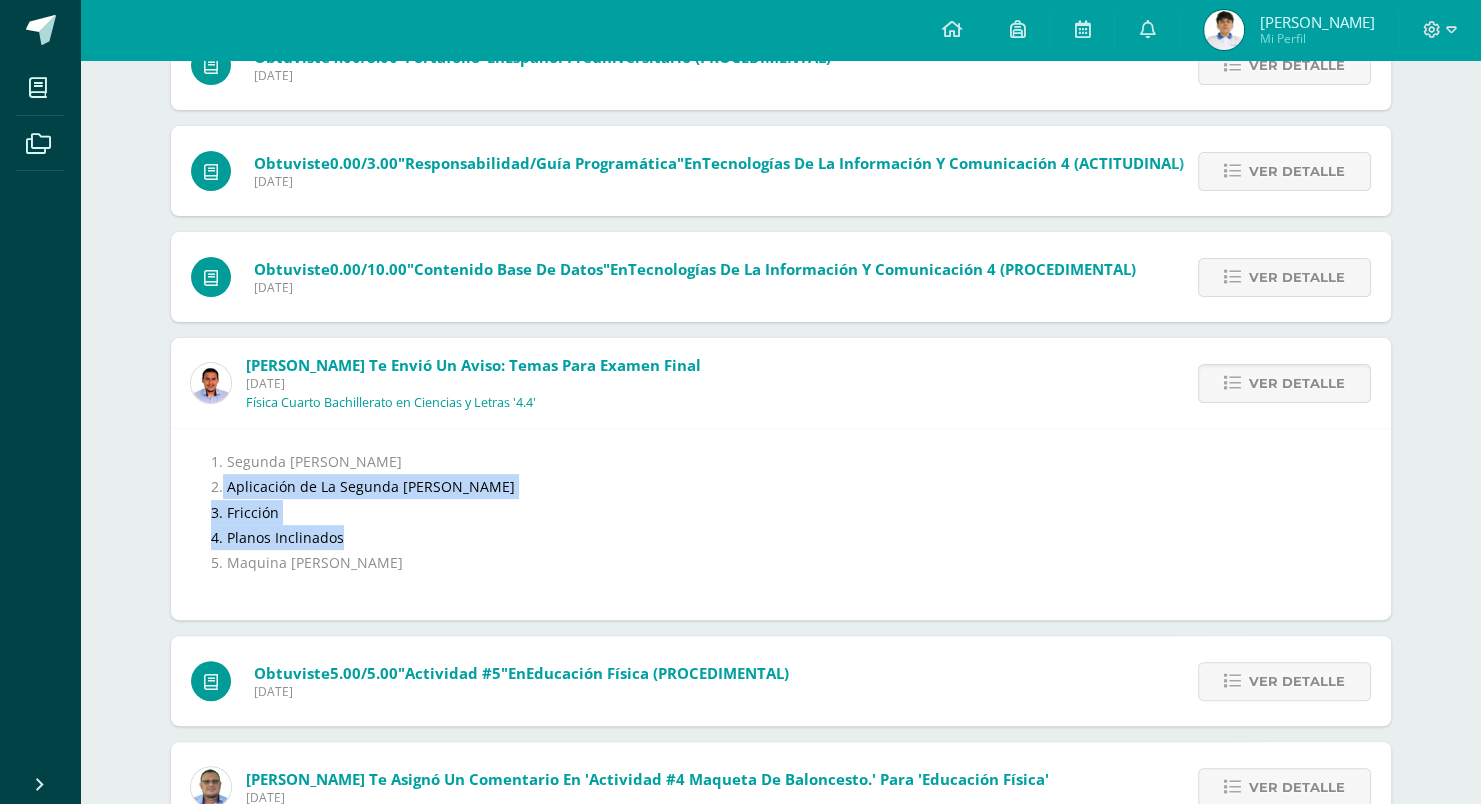 drag, startPoint x: 222, startPoint y: 492, endPoint x: 364, endPoint y: 543, distance: 150.88075 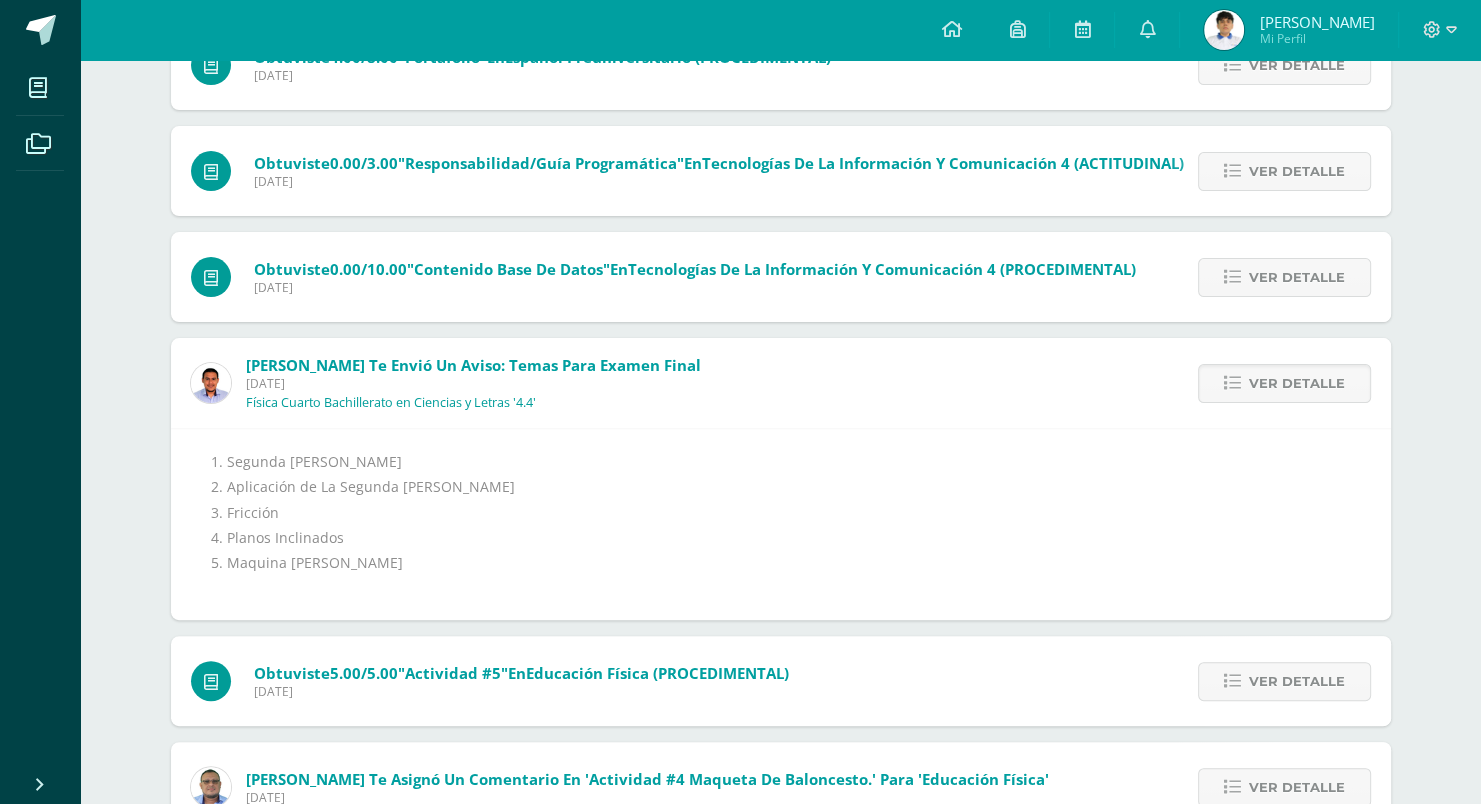 click on "Erick Soberano te envió un aviso: Temas para Examen Final
Miércoles 09 de Julio de 2025
Física Cuarto Bachillerato en Ciencias y Letras '4.4'" at bounding box center (446, 383) 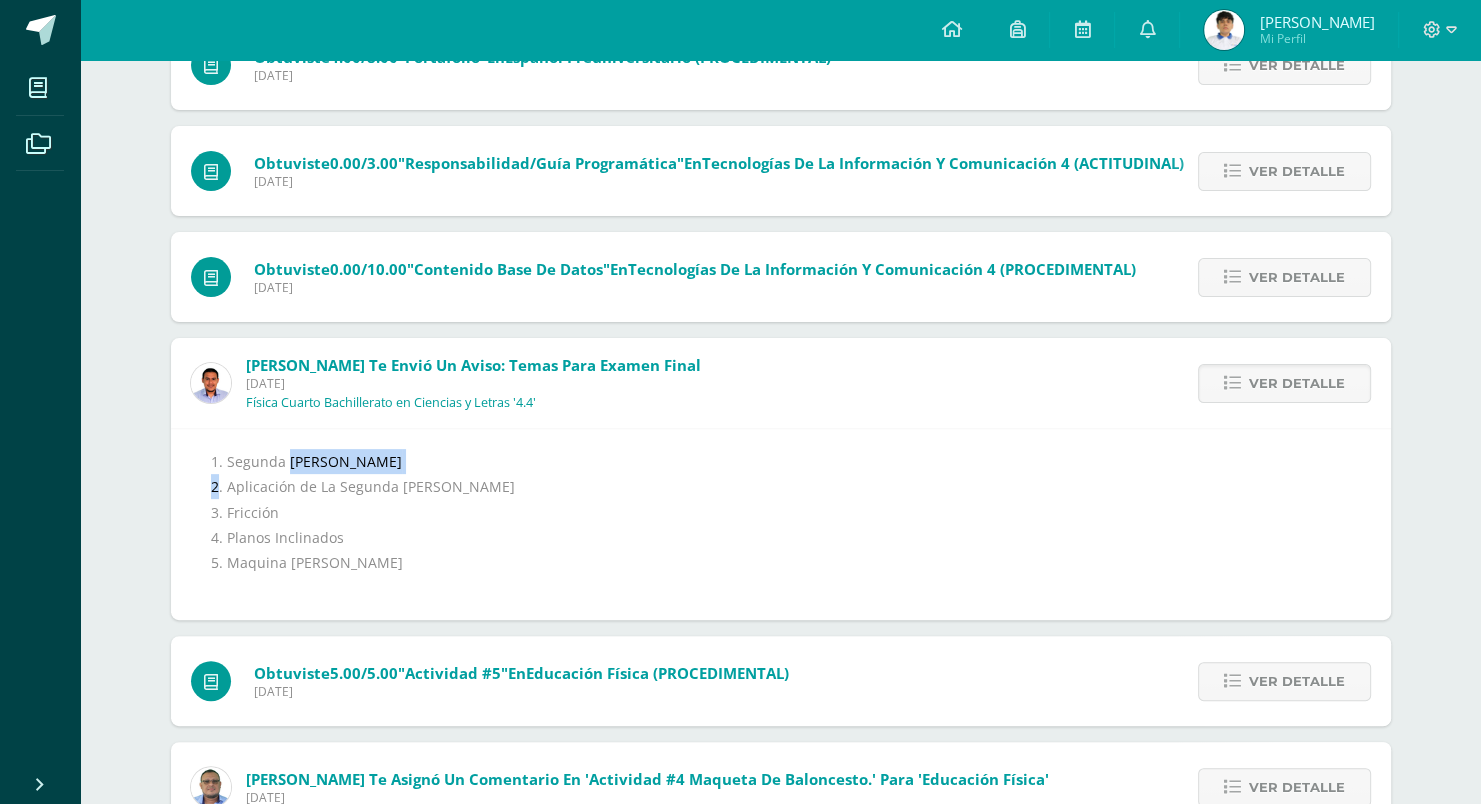 drag, startPoint x: 218, startPoint y: 476, endPoint x: 277, endPoint y: 470, distance: 59.3043 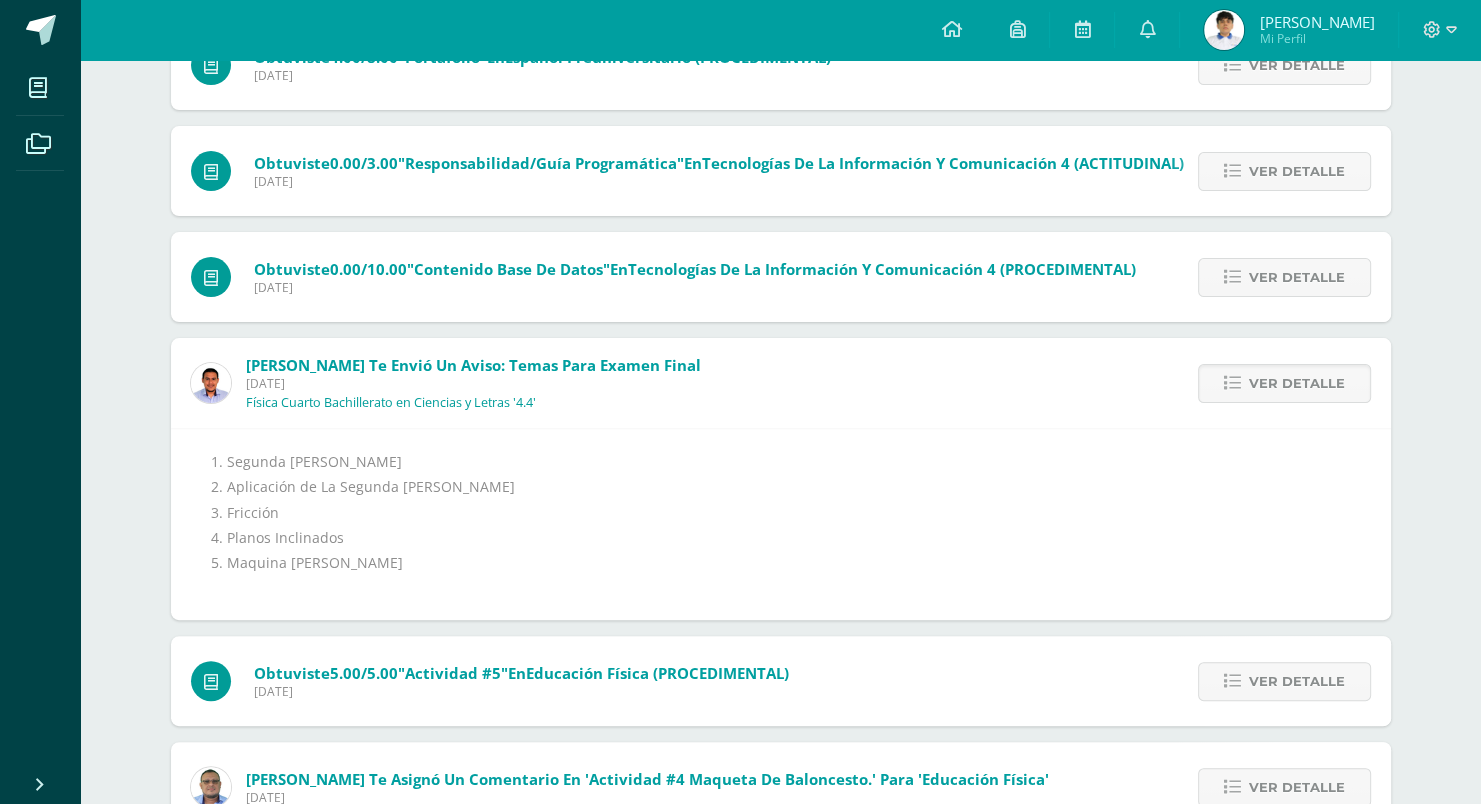 click on "1. Segunda Ley de Newton  2. Aplicación de La Segunda Ley de Newton 3. Fricción  4. Planos Inclinados  5. Maquina de Atwood" at bounding box center [781, 524] 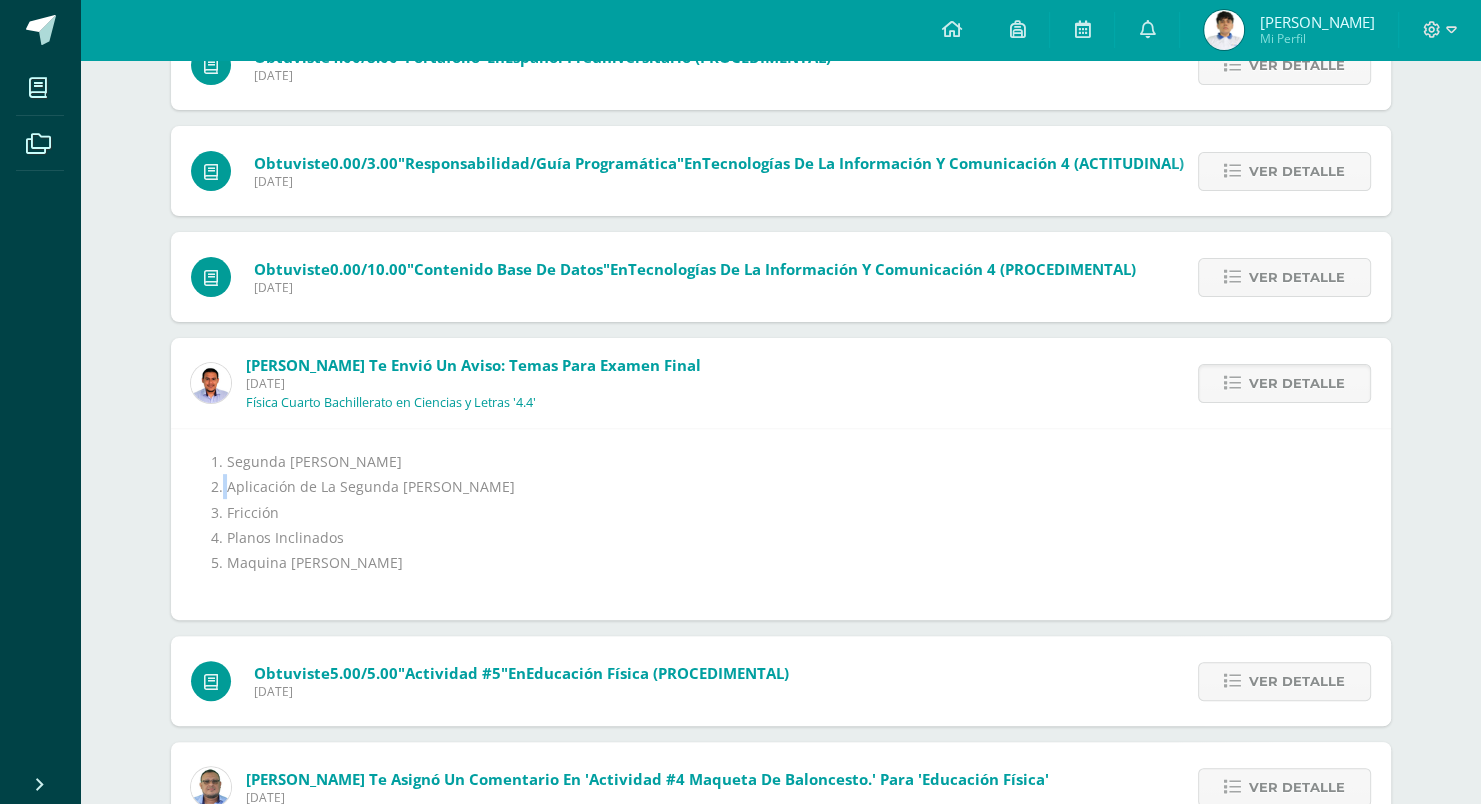 click on "1. Segunda Ley de Newton  2. Aplicación de La Segunda Ley de Newton 3. Fricción  4. Planos Inclinados  5. Maquina de Atwood" at bounding box center (781, 524) 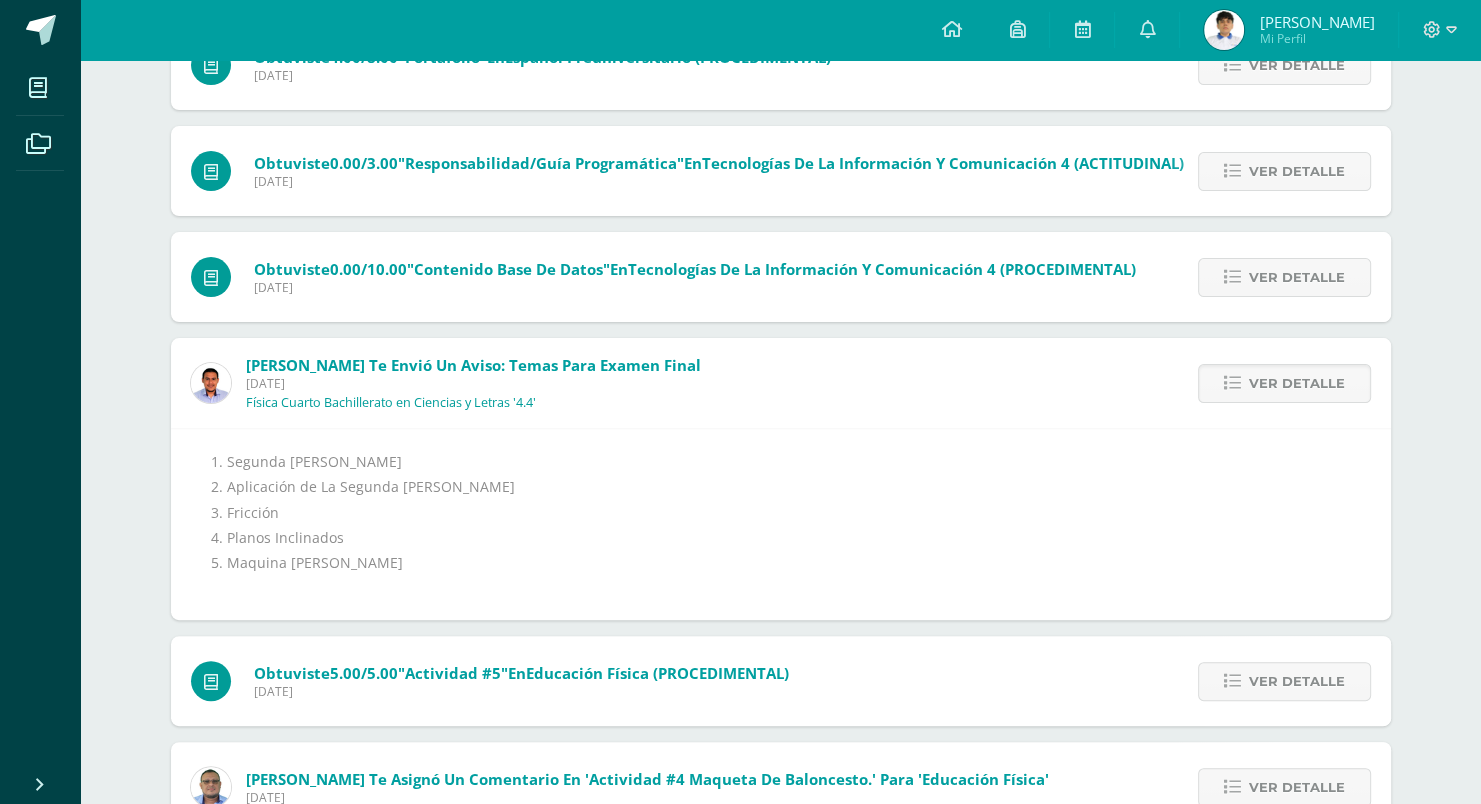 click on "1. Segunda Ley de Newton  2. Aplicación de La Segunda Ley de Newton 3. Fricción  4. Planos Inclinados  5. Maquina de Atwood" at bounding box center [781, 524] 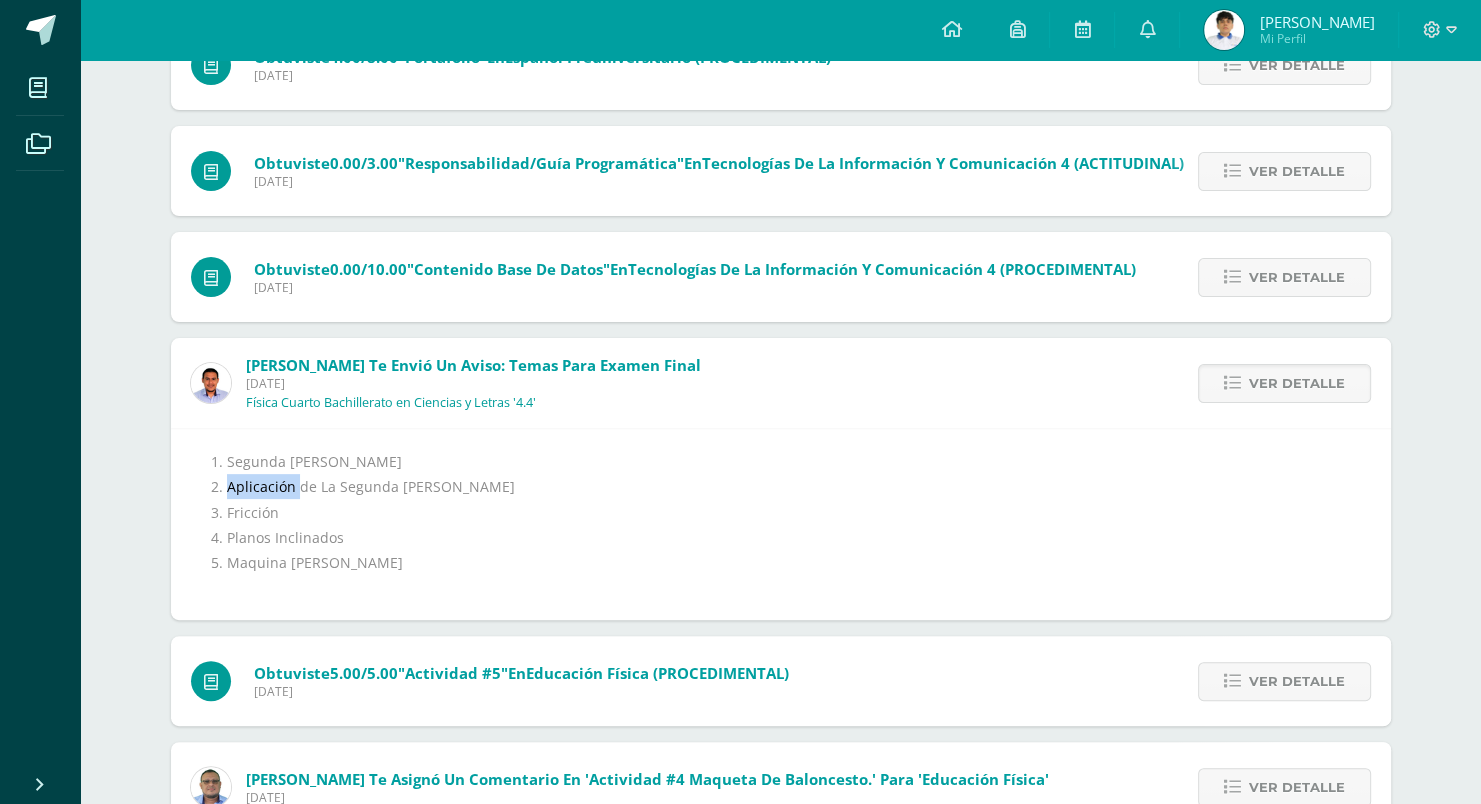 click on "1. Segunda Ley de Newton  2. Aplicación de La Segunda Ley de Newton 3. Fricción  4. Planos Inclinados  5. Maquina de Atwood" at bounding box center [781, 524] 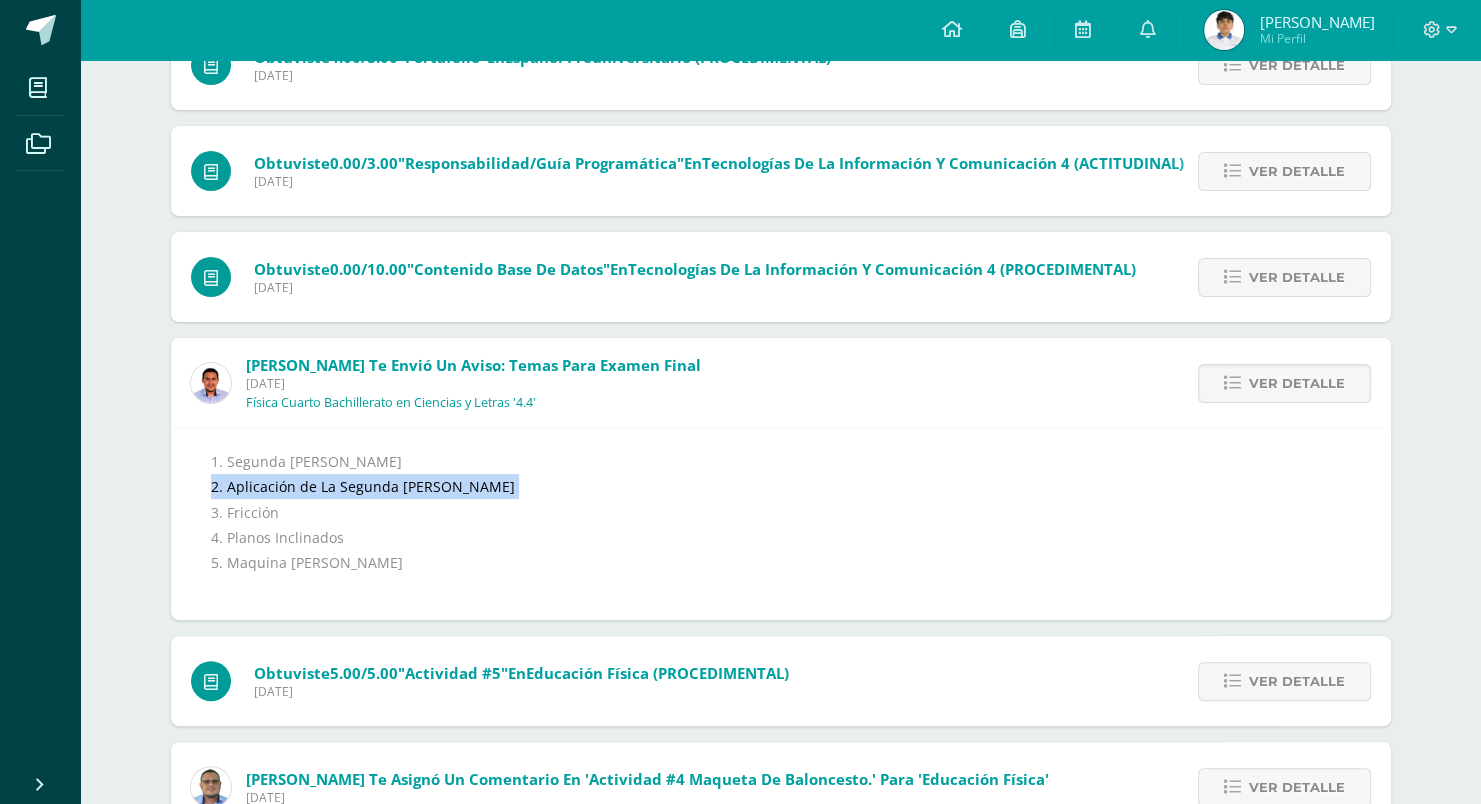 click on "1. Segunda Ley de Newton  2. Aplicación de La Segunda Ley de Newton 3. Fricción  4. Planos Inclinados  5. Maquina de Atwood" at bounding box center (781, 524) 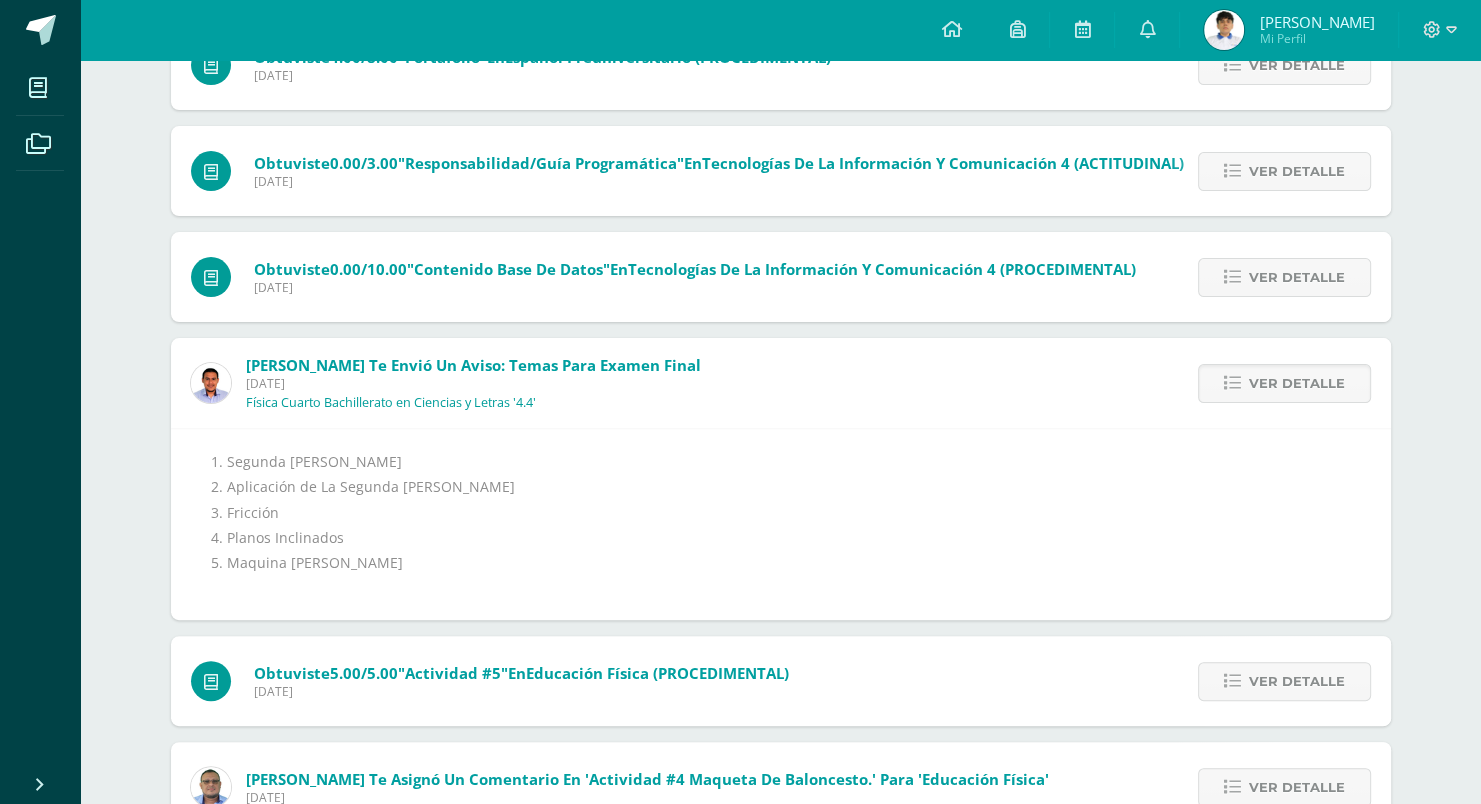 drag, startPoint x: 370, startPoint y: 511, endPoint x: 354, endPoint y: 512, distance: 16.03122 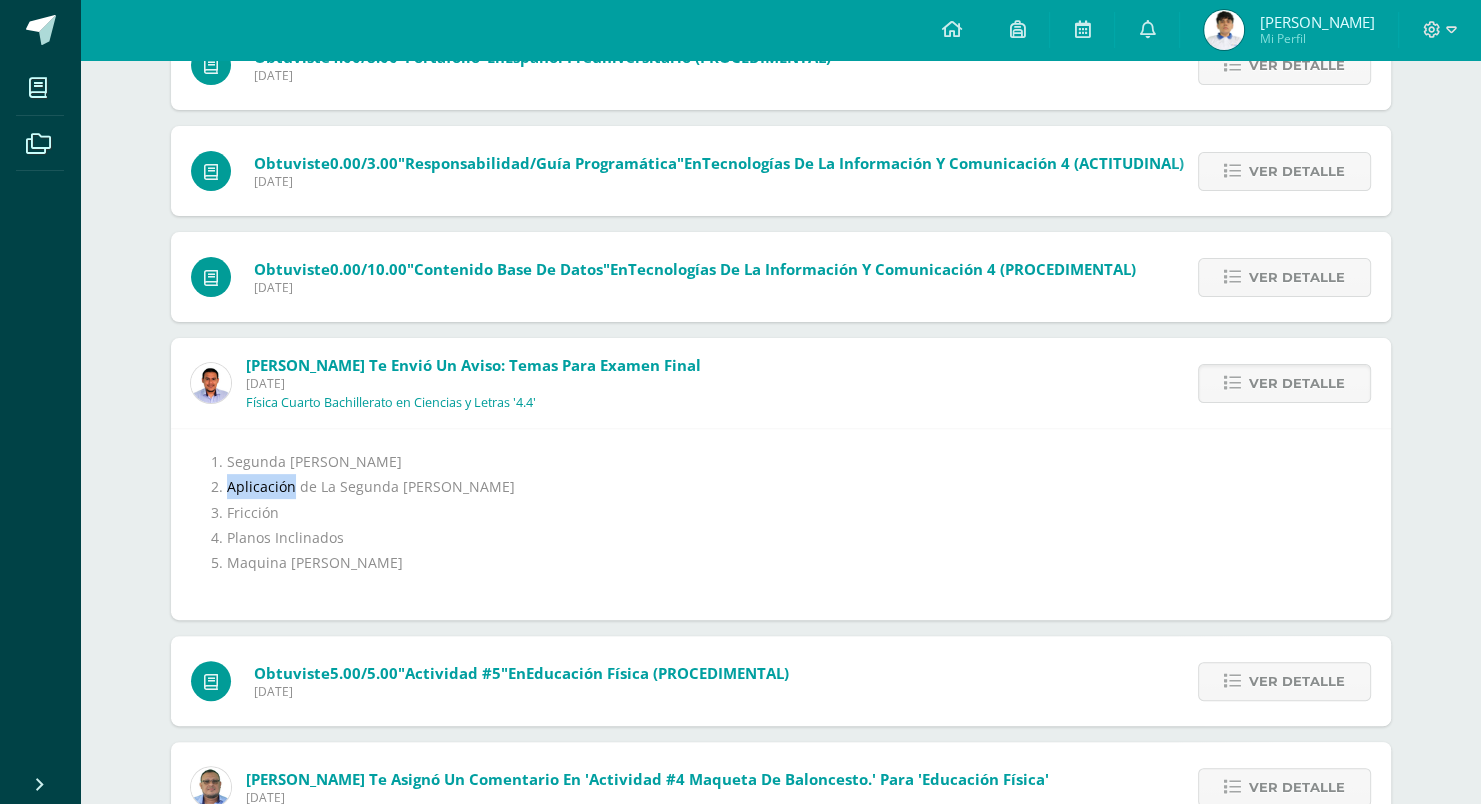 click on "1. Segunda Ley de Newton  2. Aplicación de La Segunda Ley de Newton 3. Fricción  4. Planos Inclinados  5. Maquina de Atwood" at bounding box center [781, 524] 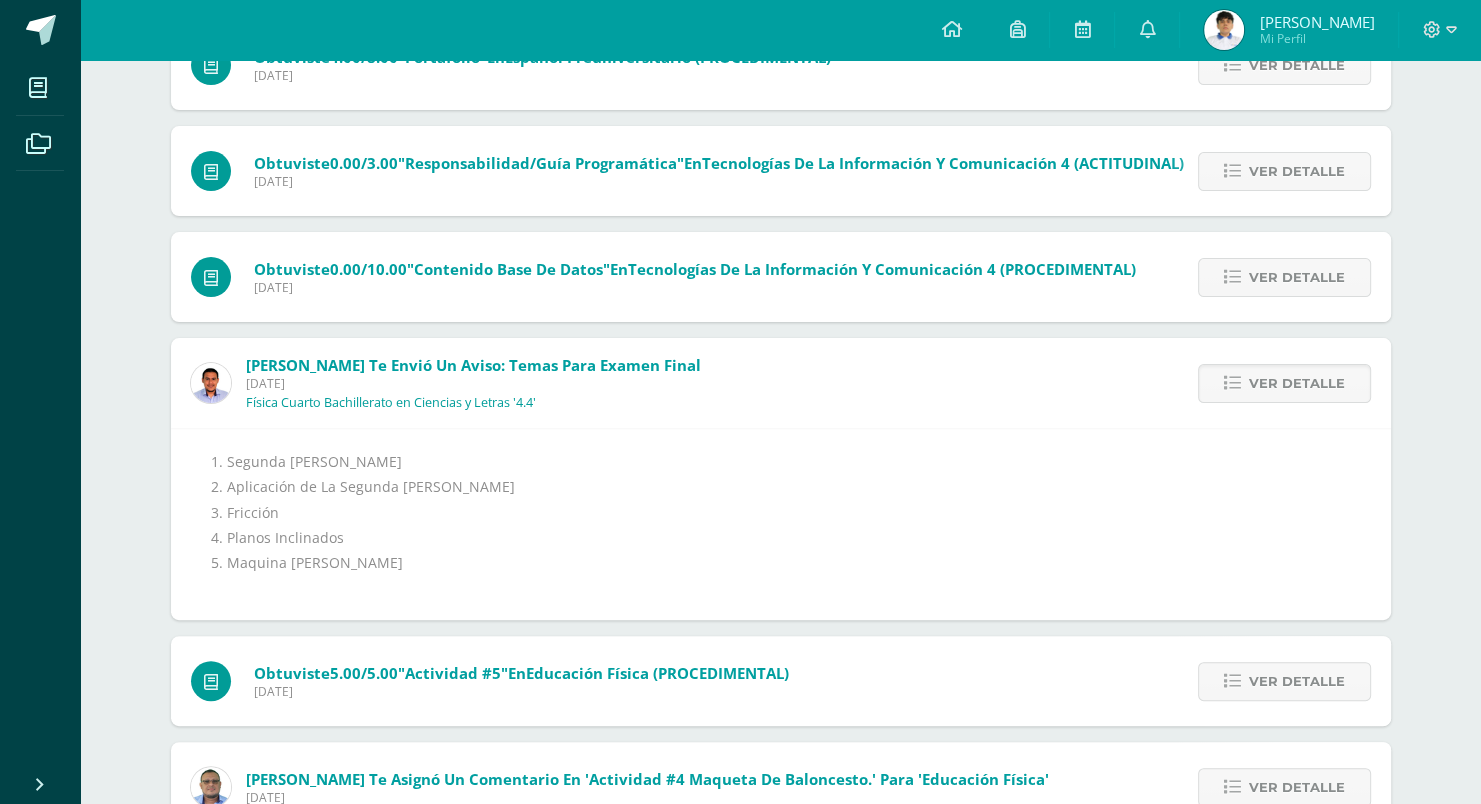 click on "1. Segunda Ley de Newton  2. Aplicación de La Segunda Ley de Newton 3. Fricción  4. Planos Inclinados  5. Maquina de Atwood" at bounding box center [781, 524] 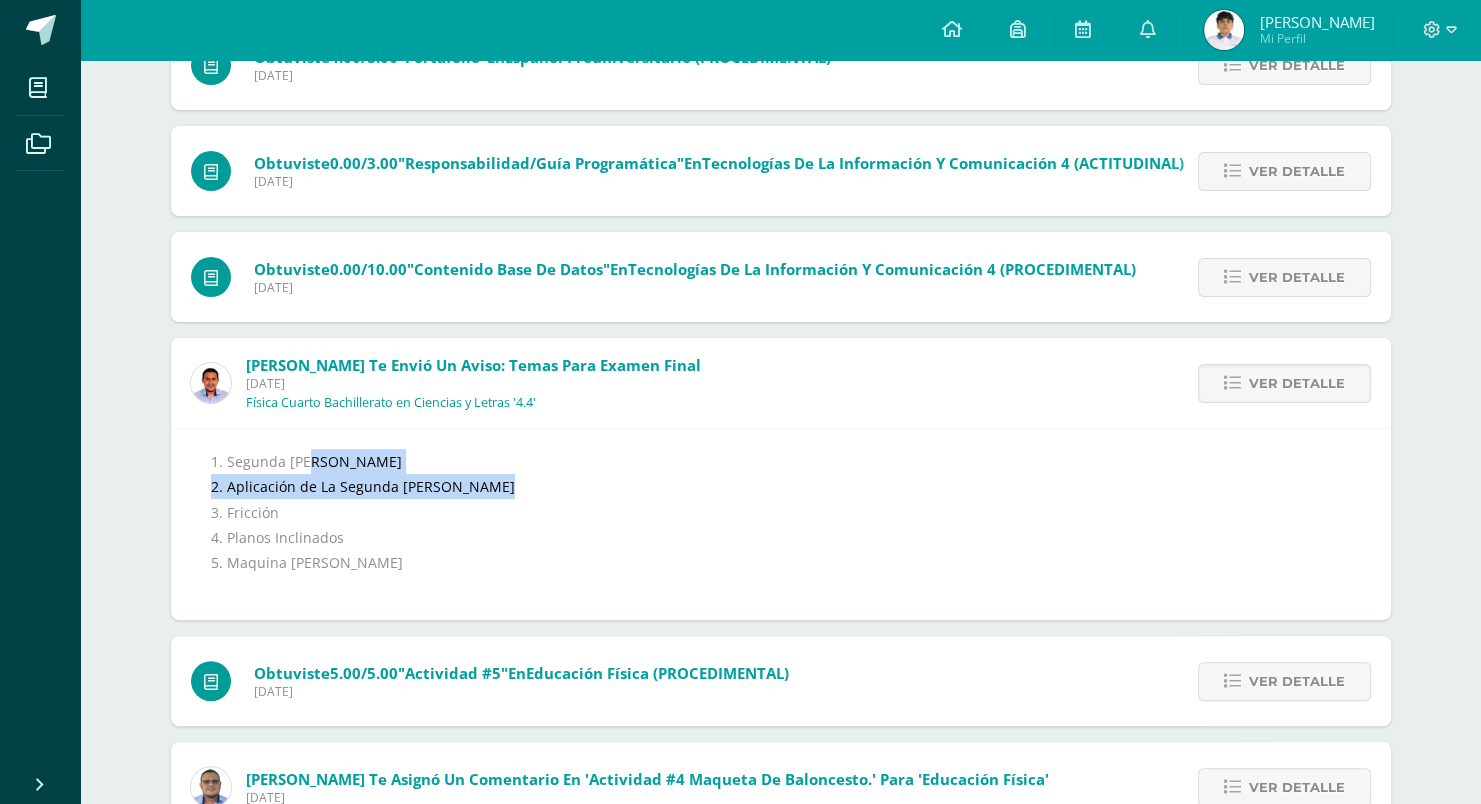 drag, startPoint x: 284, startPoint y: 455, endPoint x: 623, endPoint y: 489, distance: 340.70074 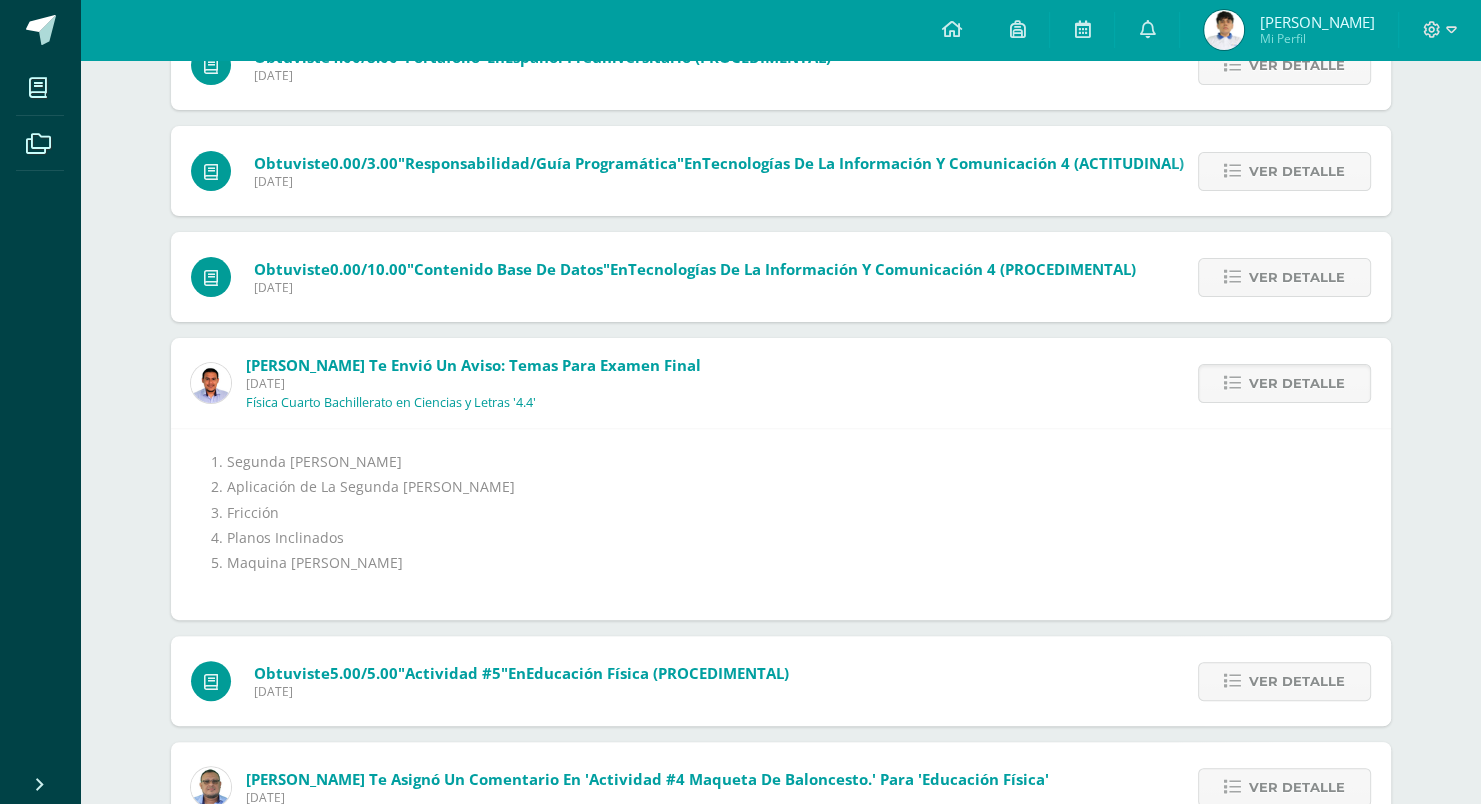 click on "1. Segunda Ley de Newton  2. Aplicación de La Segunda Ley de Newton 3. Fricción  4. Planos Inclinados  5. Maquina de Atwood" at bounding box center (781, 524) 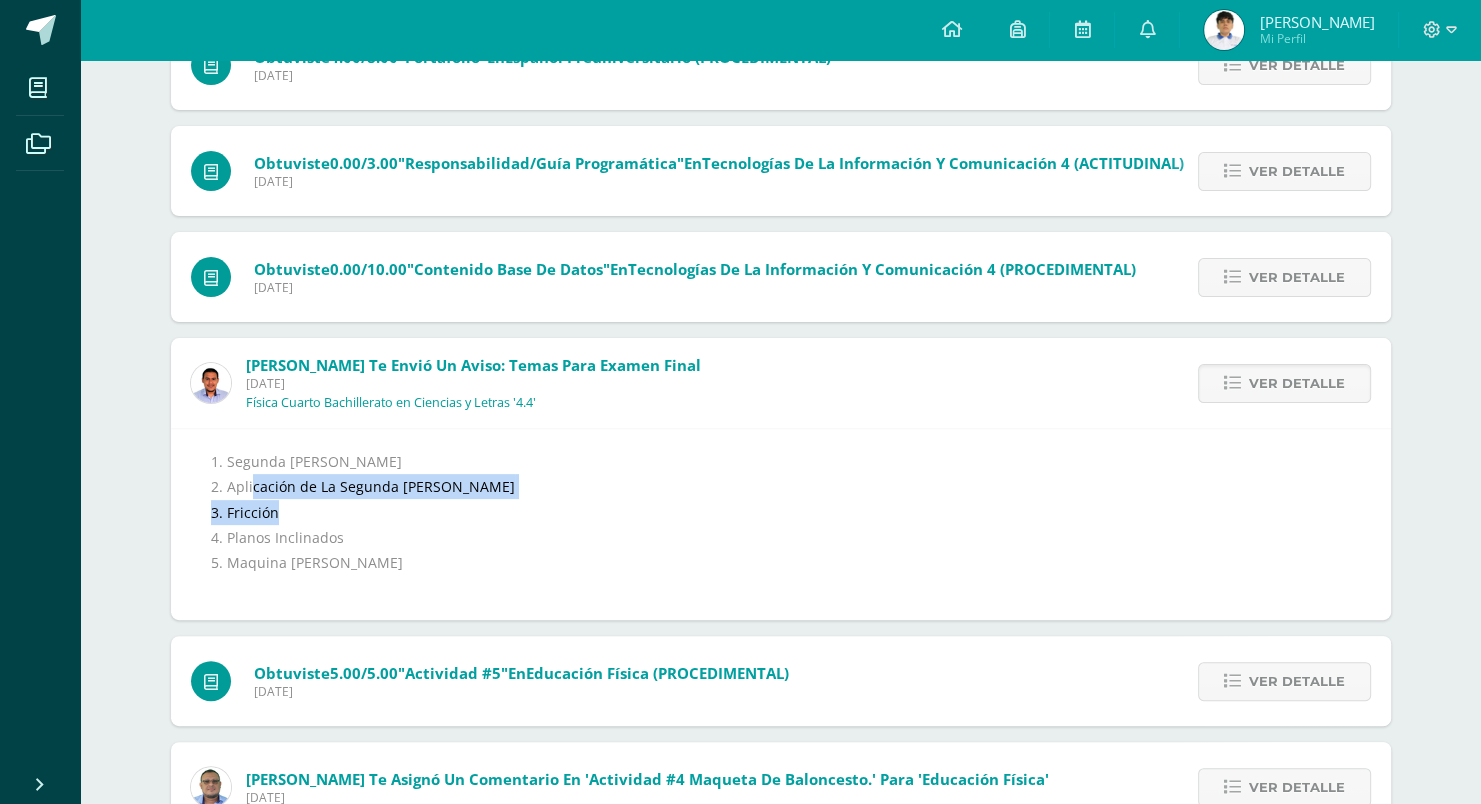 drag, startPoint x: 253, startPoint y: 492, endPoint x: 502, endPoint y: 505, distance: 249.33913 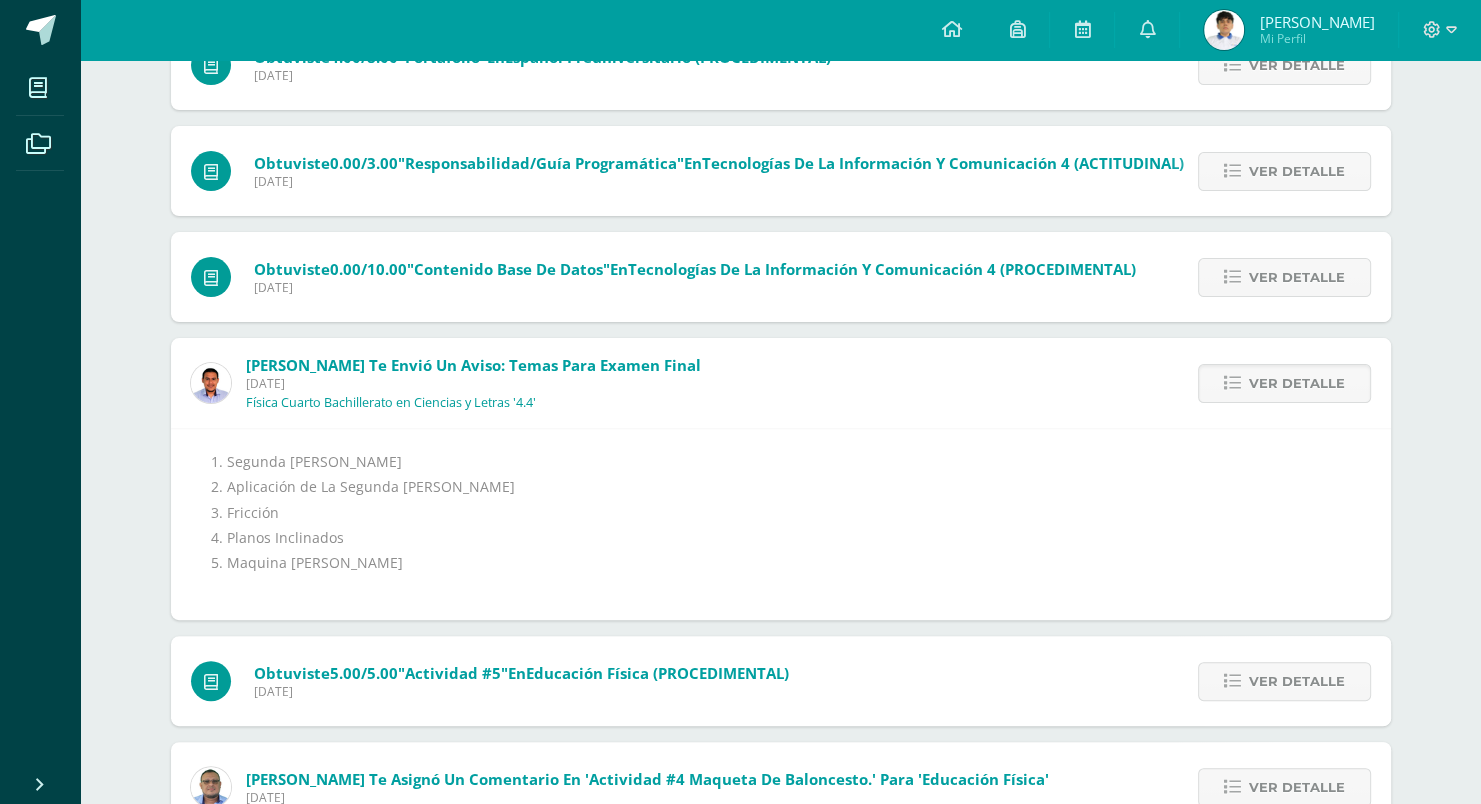 click on "1. Segunda Ley de Newton  2. Aplicación de La Segunda Ley de Newton 3. Fricción  4. Planos Inclinados  5. Maquina de Atwood" at bounding box center (781, 524) 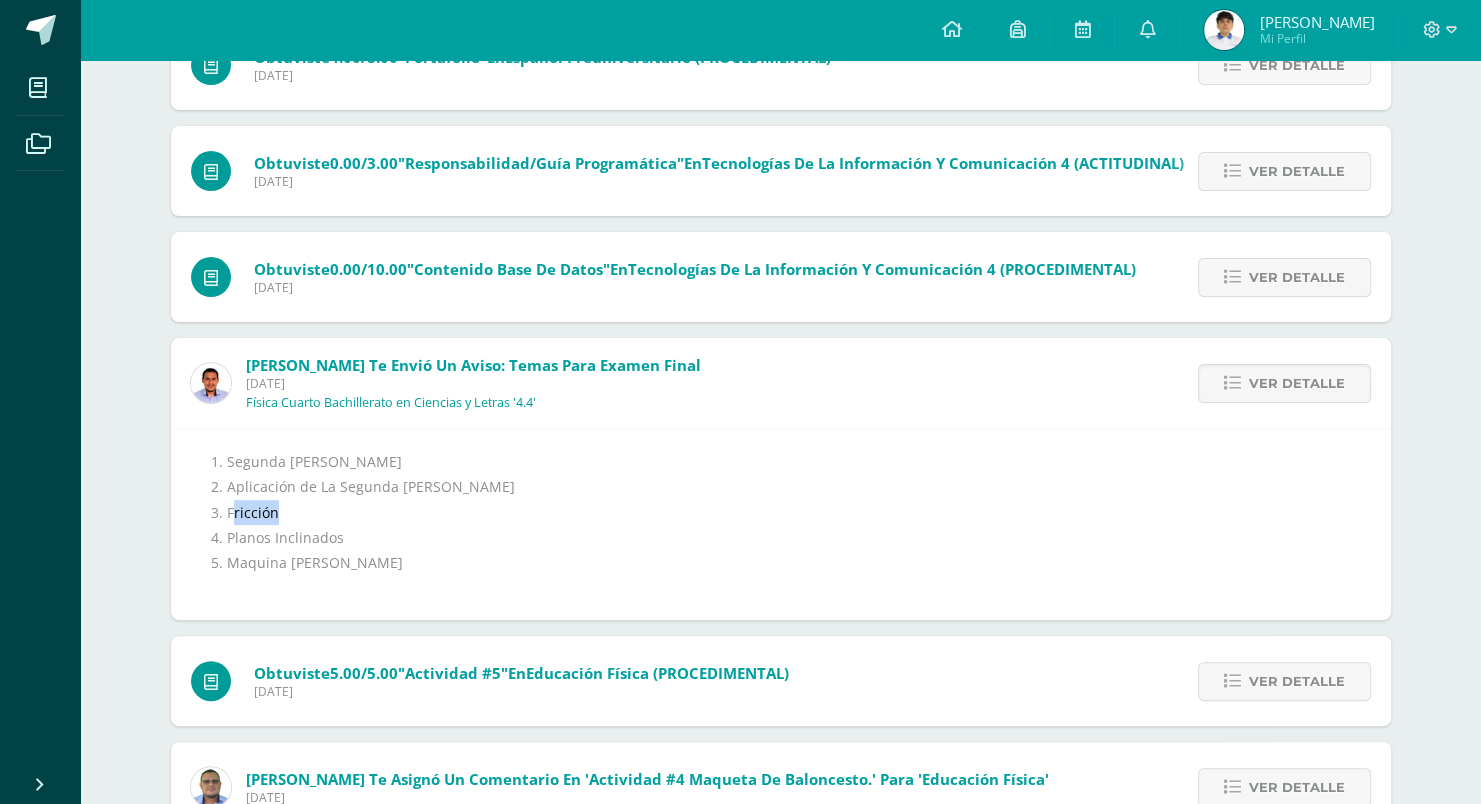 drag, startPoint x: 234, startPoint y: 520, endPoint x: 404, endPoint y: 519, distance: 170.00294 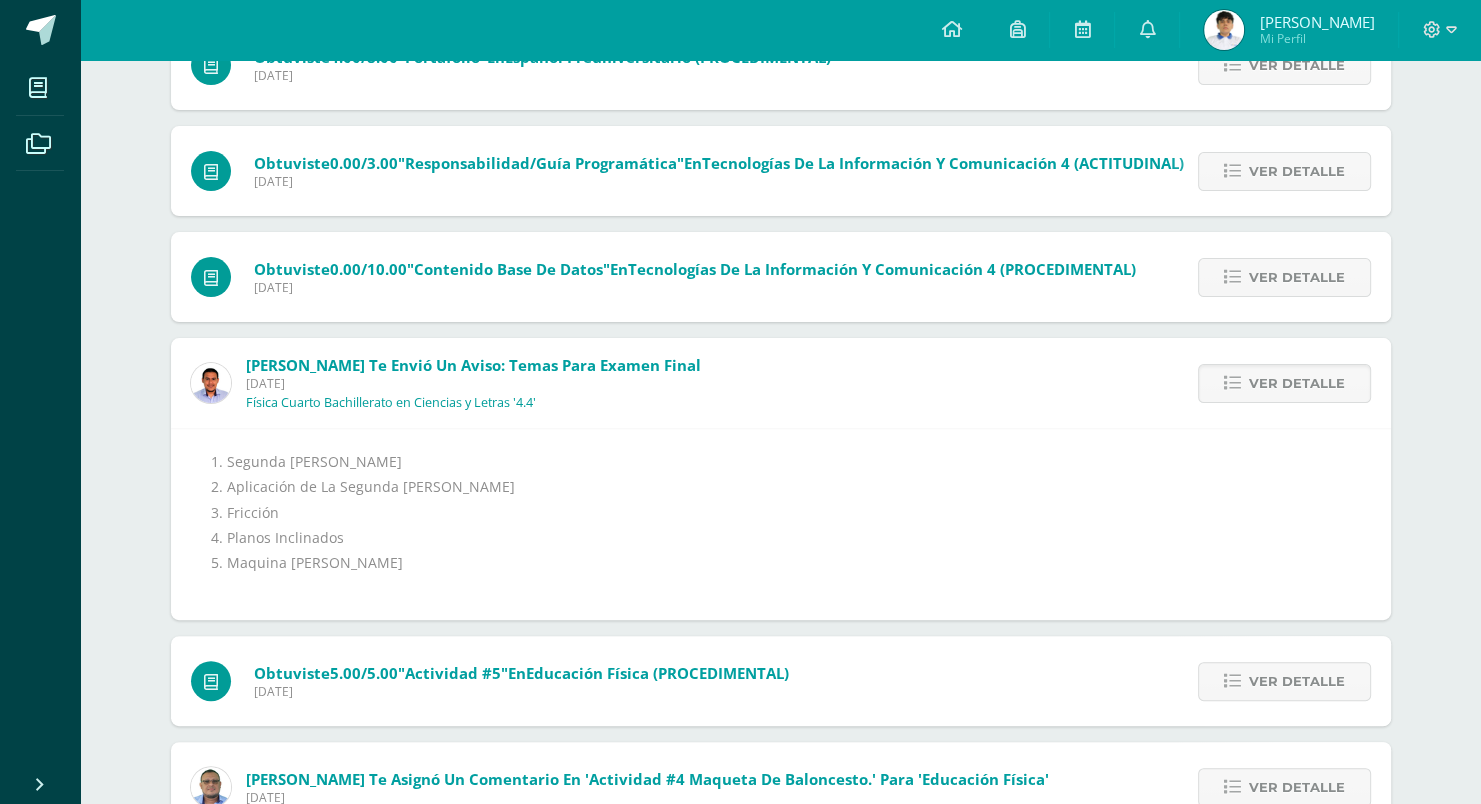 click on "1. Segunda Ley de Newton  2. Aplicación de La Segunda Ley de Newton 3. Fricción  4. Planos Inclinados  5. Maquina de Atwood" at bounding box center (781, 524) 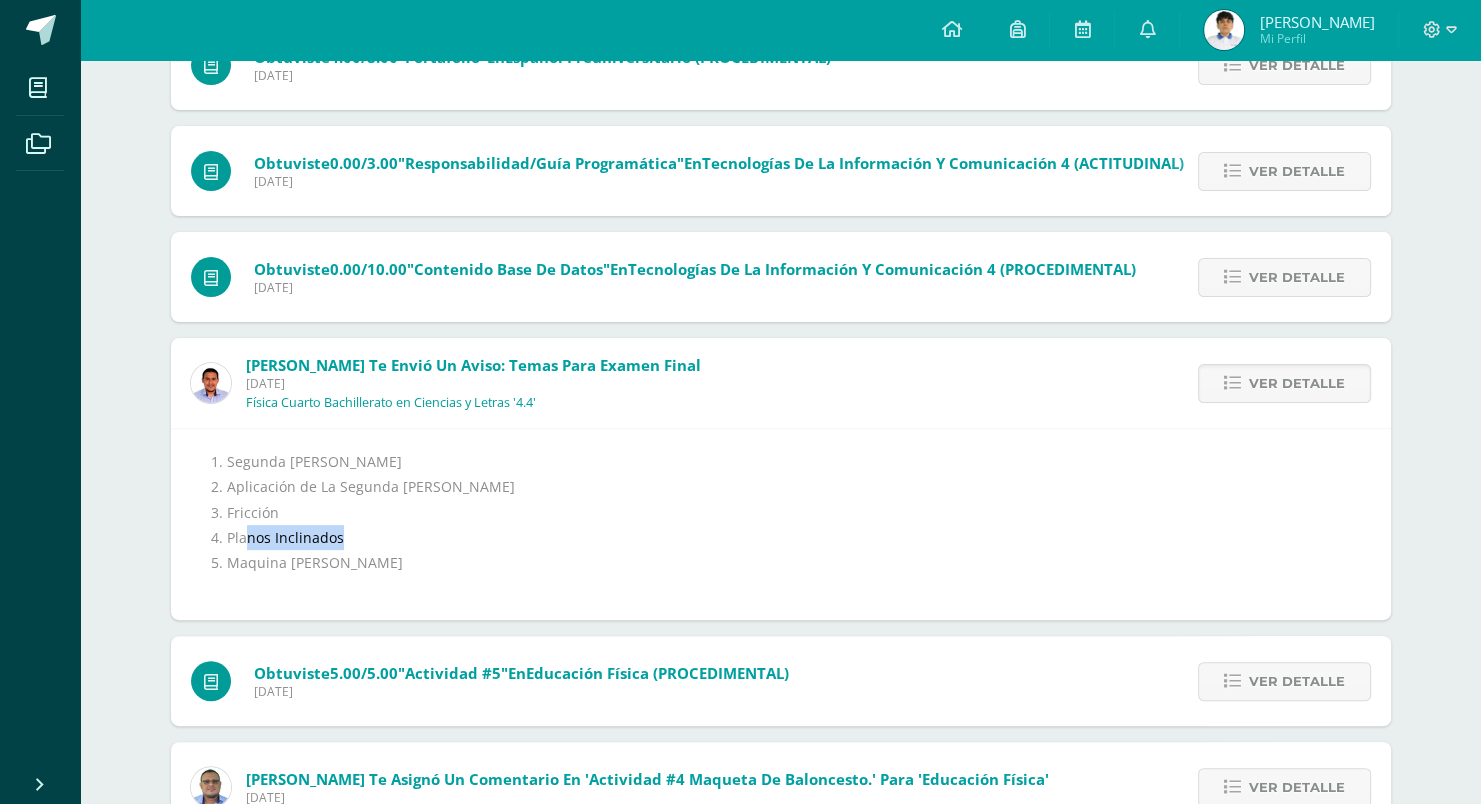drag, startPoint x: 359, startPoint y: 543, endPoint x: 546, endPoint y: 536, distance: 187.13097 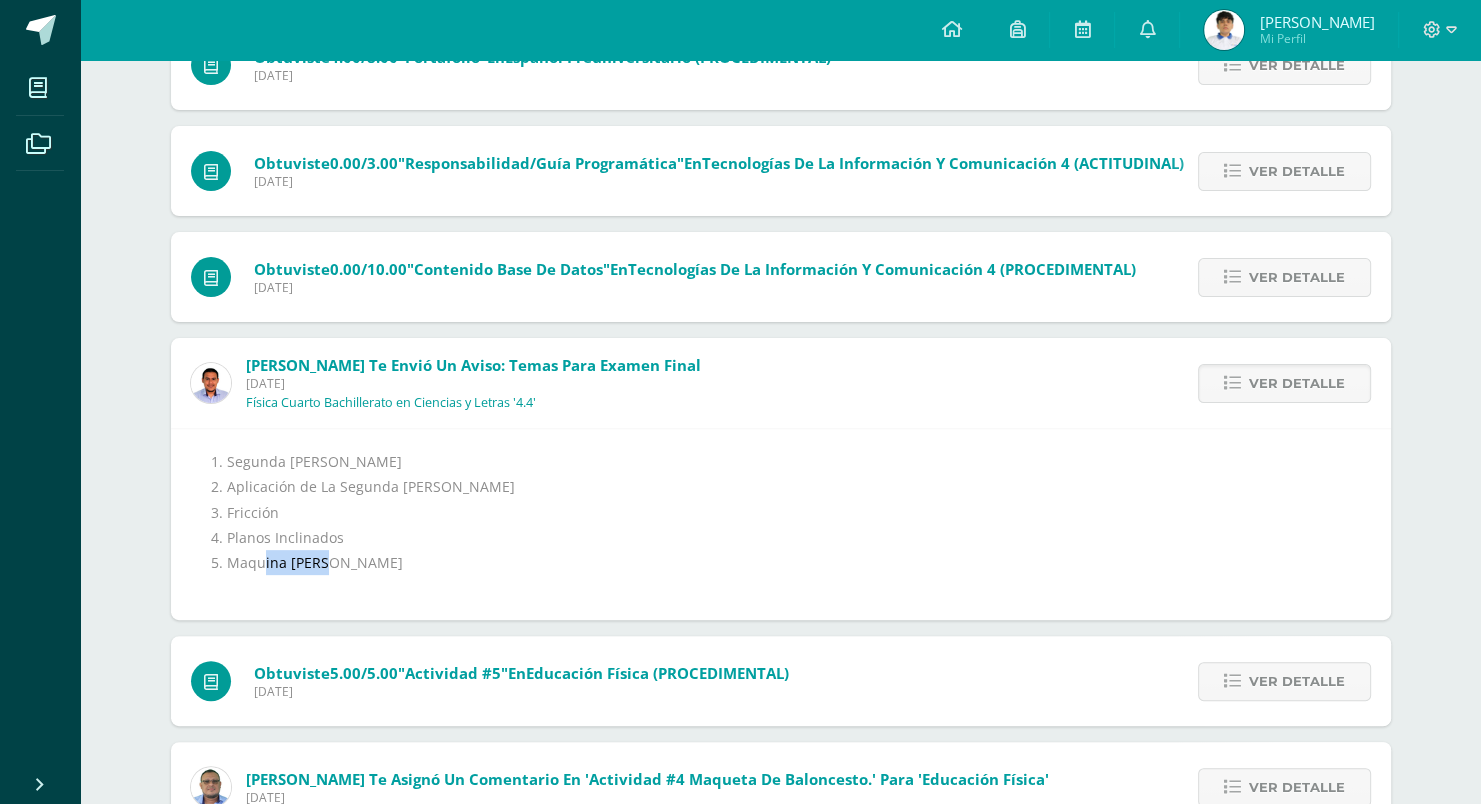 drag, startPoint x: 263, startPoint y: 566, endPoint x: 590, endPoint y: 550, distance: 327.3912 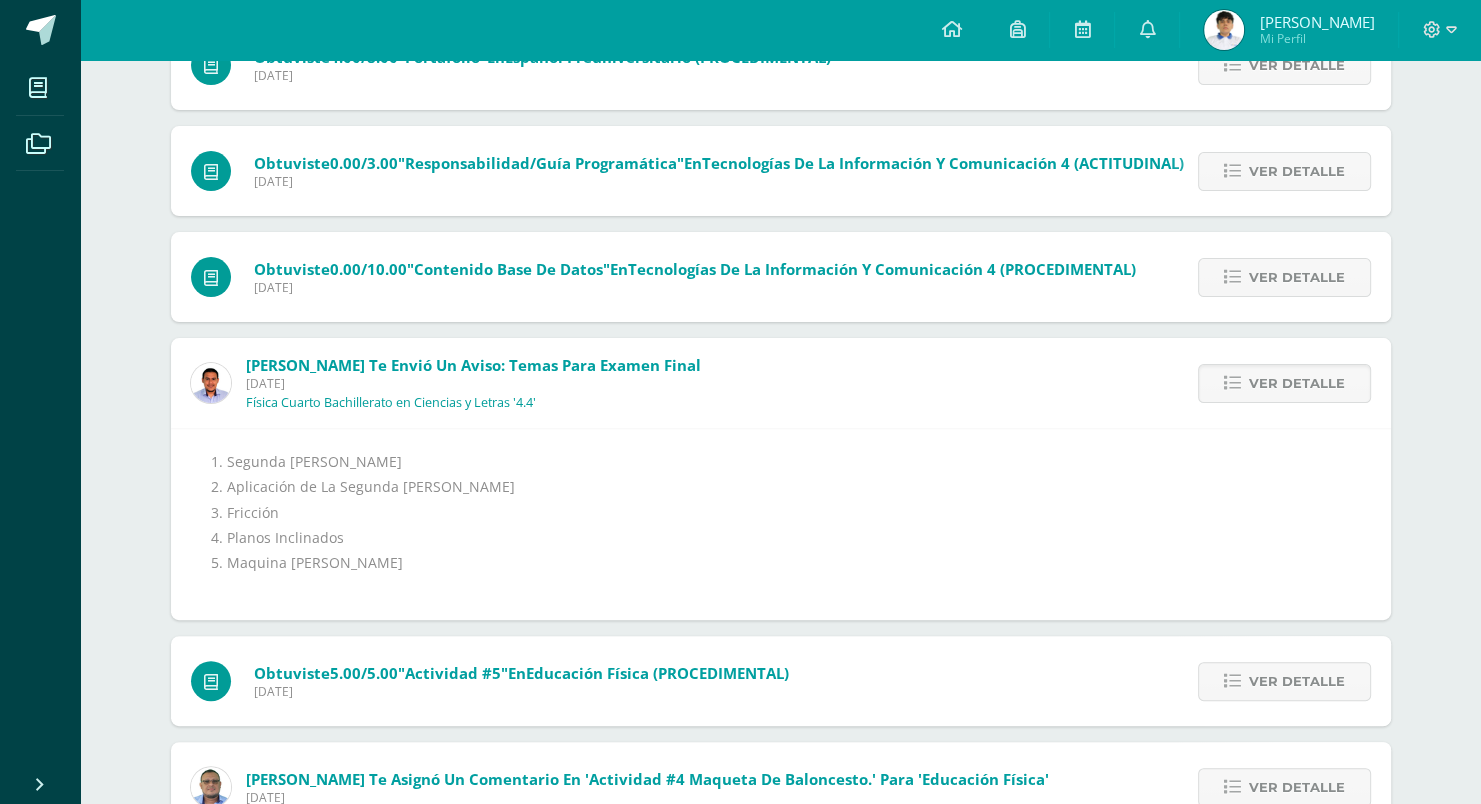 click on "1. Segunda Ley de Newton  2. Aplicación de La Segunda Ley de Newton 3. Fricción  4. Planos Inclinados  5. Maquina de Atwood" at bounding box center [781, 524] 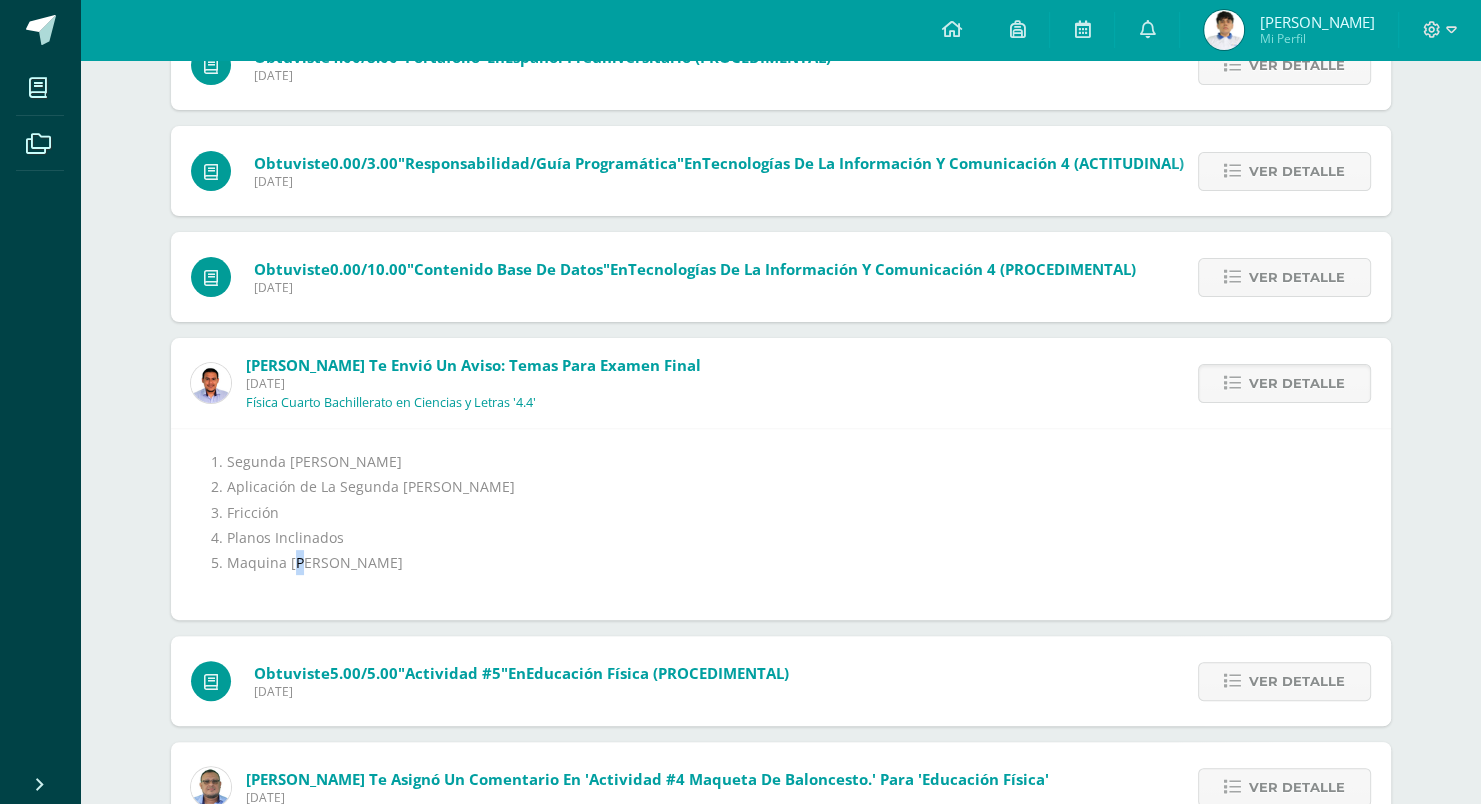 click on "1. Segunda Ley de Newton  2. Aplicación de La Segunda Ley de Newton 3. Fricción  4. Planos Inclinados  5. Maquina de Atwood" at bounding box center (781, 524) 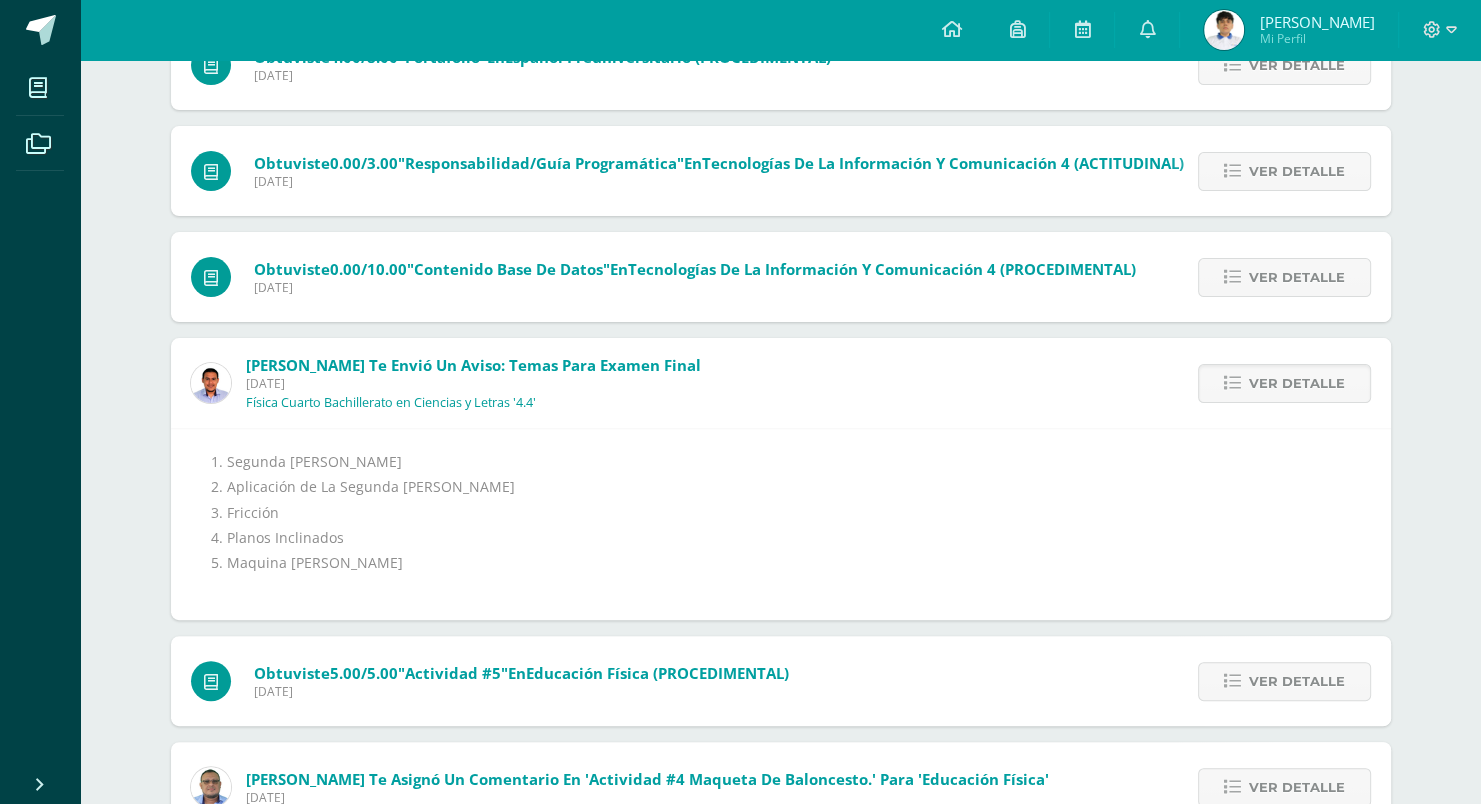 click on "1. Segunda Ley de Newton  2. Aplicación de La Segunda Ley de Newton 3. Fricción  4. Planos Inclinados  5. Maquina de Atwood" at bounding box center (781, 524) 